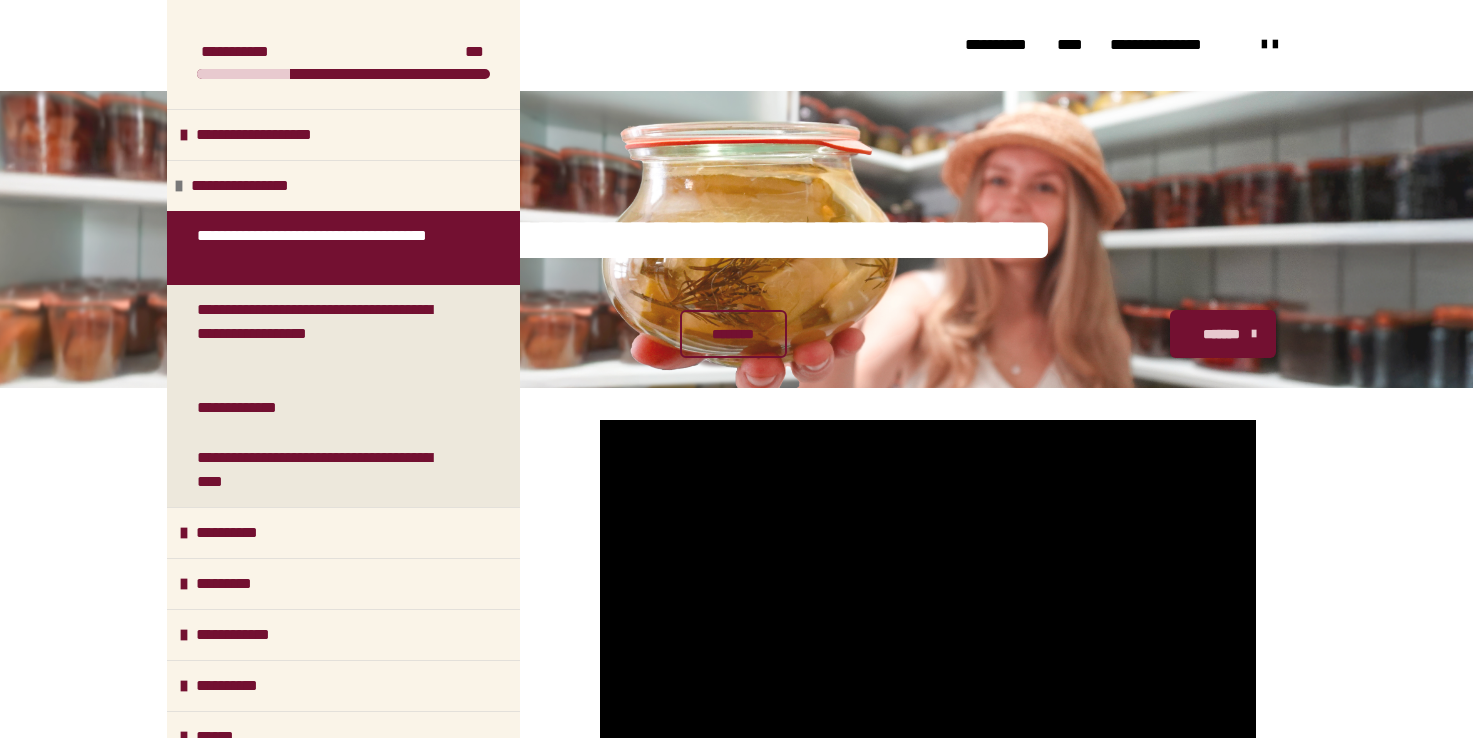 scroll, scrollTop: 378, scrollLeft: 0, axis: vertical 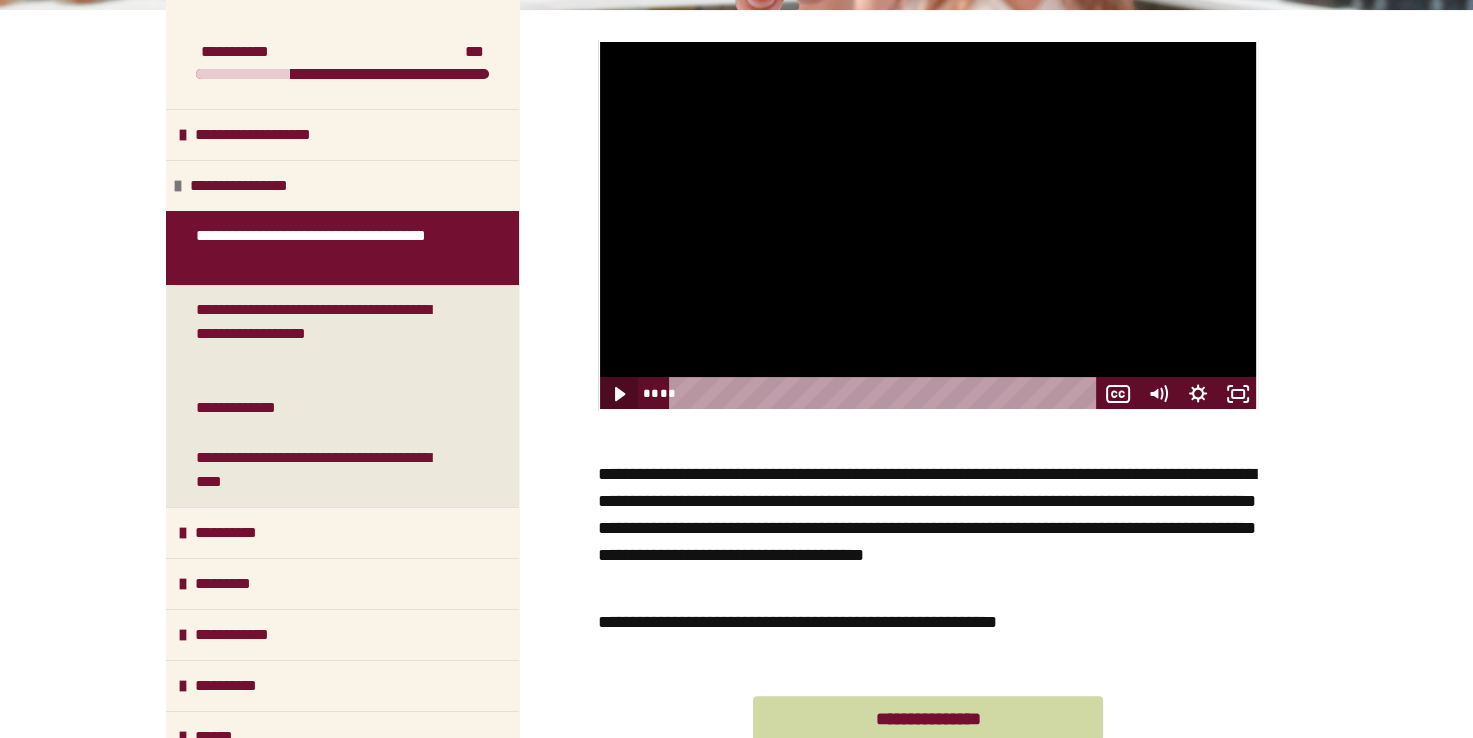 click 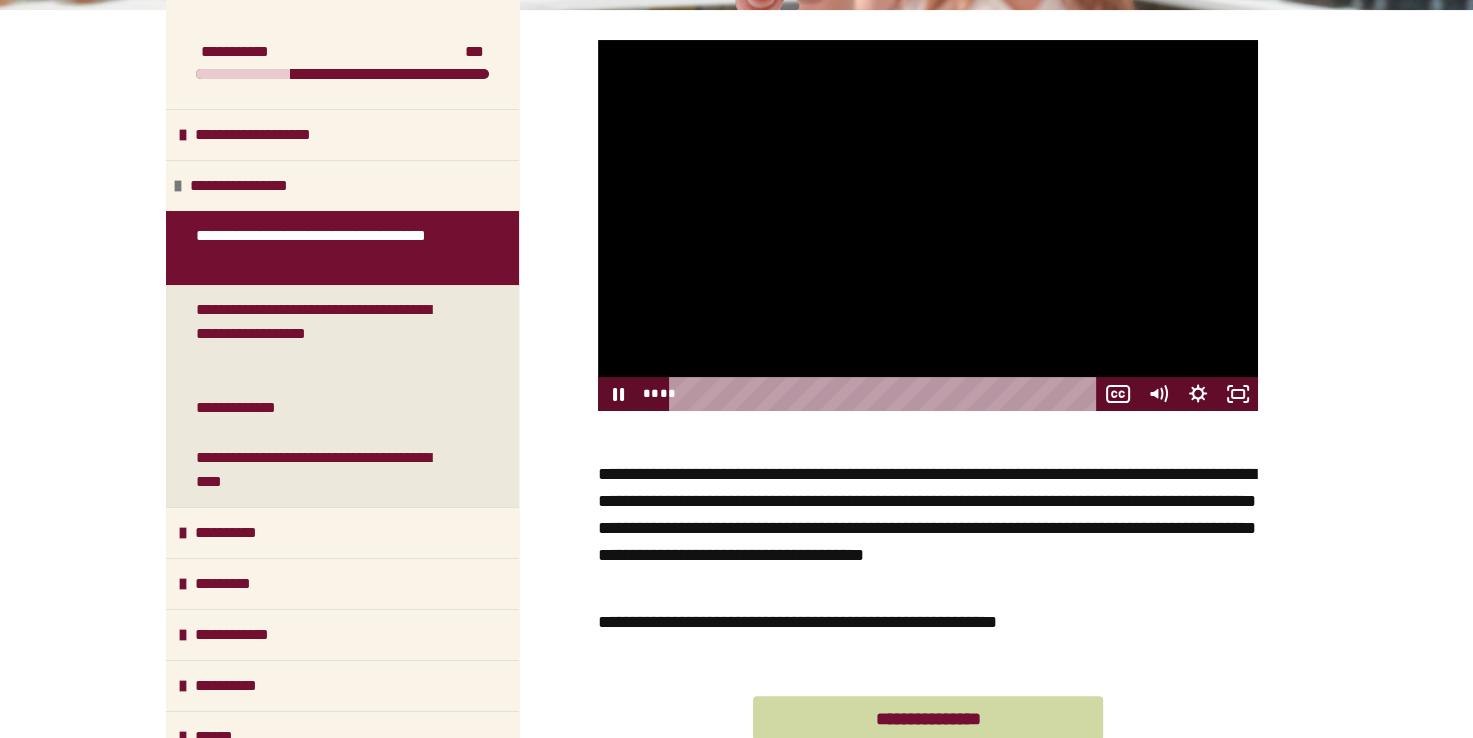 type 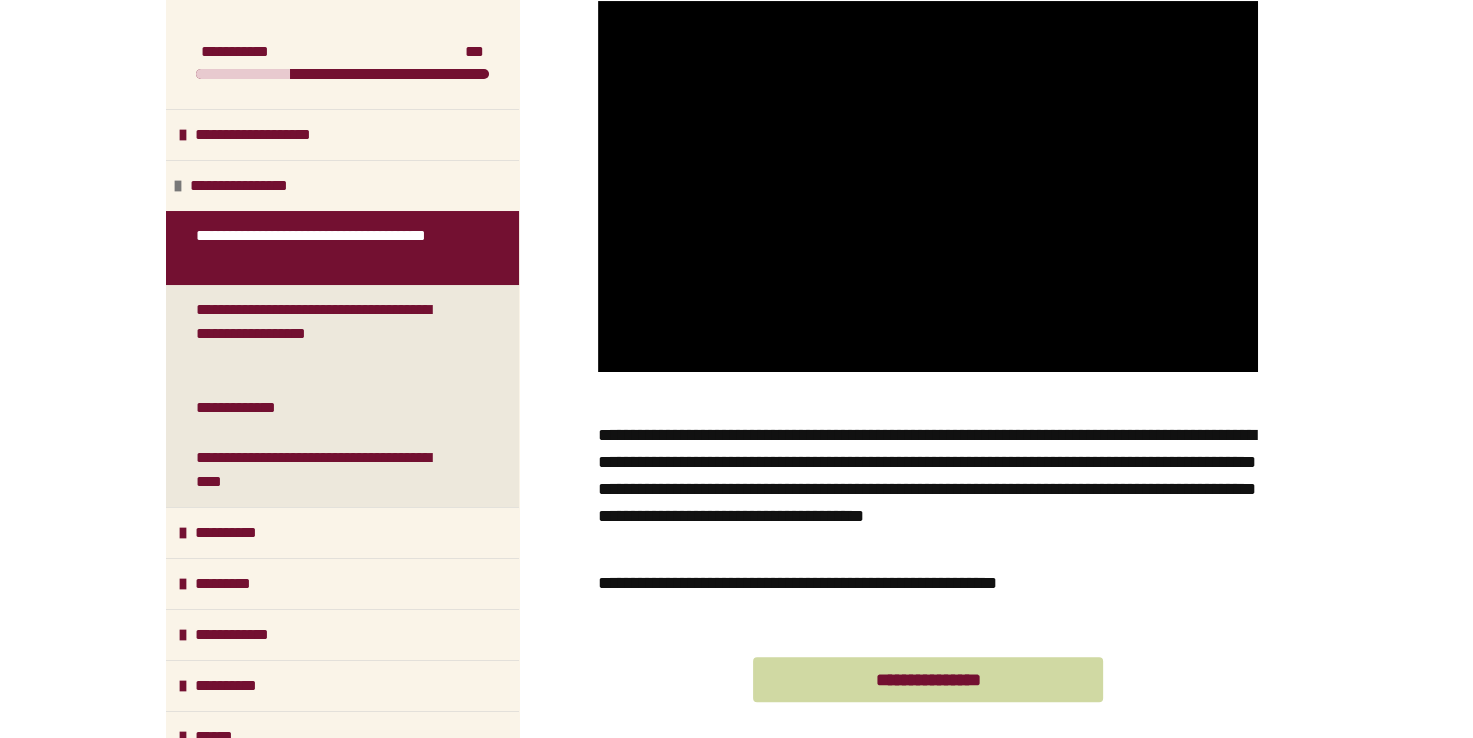 scroll, scrollTop: 386, scrollLeft: 0, axis: vertical 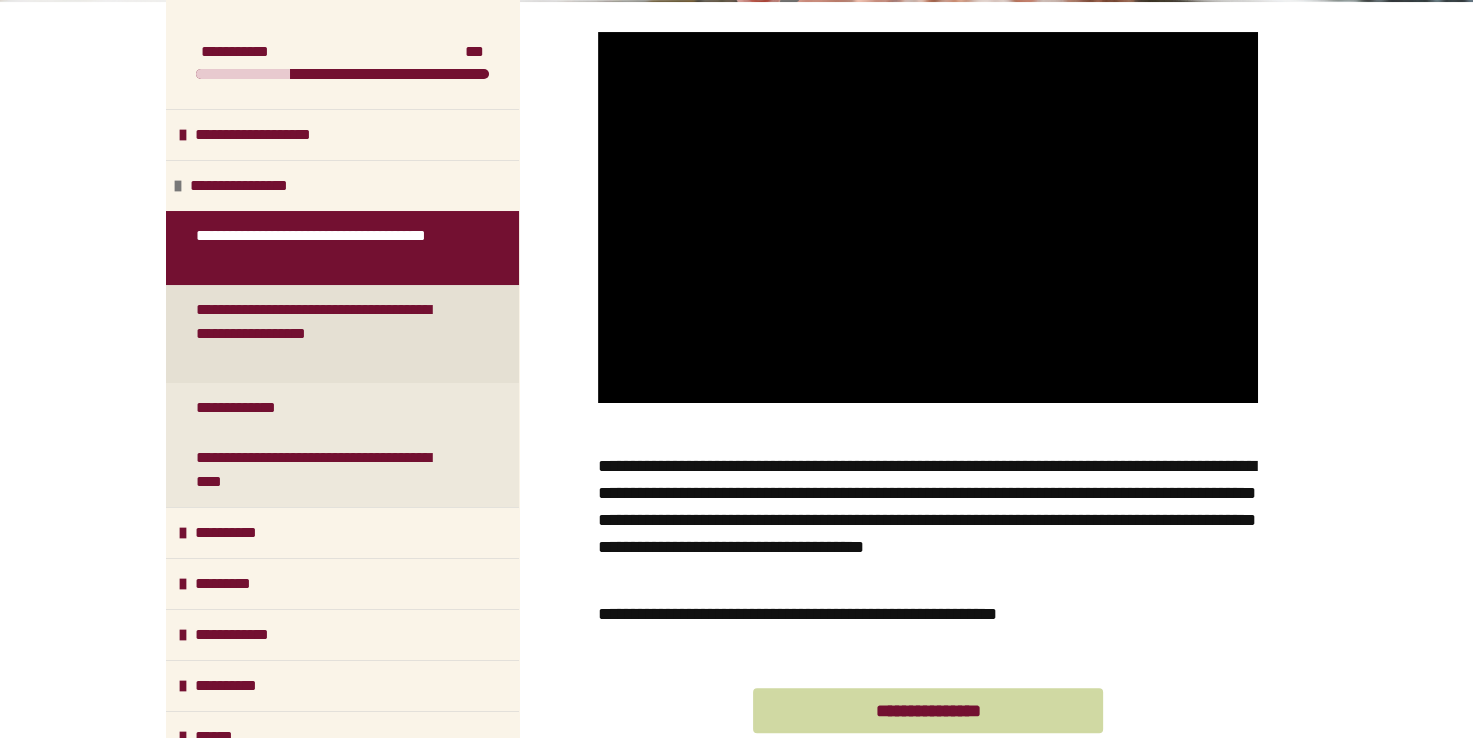 click on "**********" at bounding box center (327, 334) 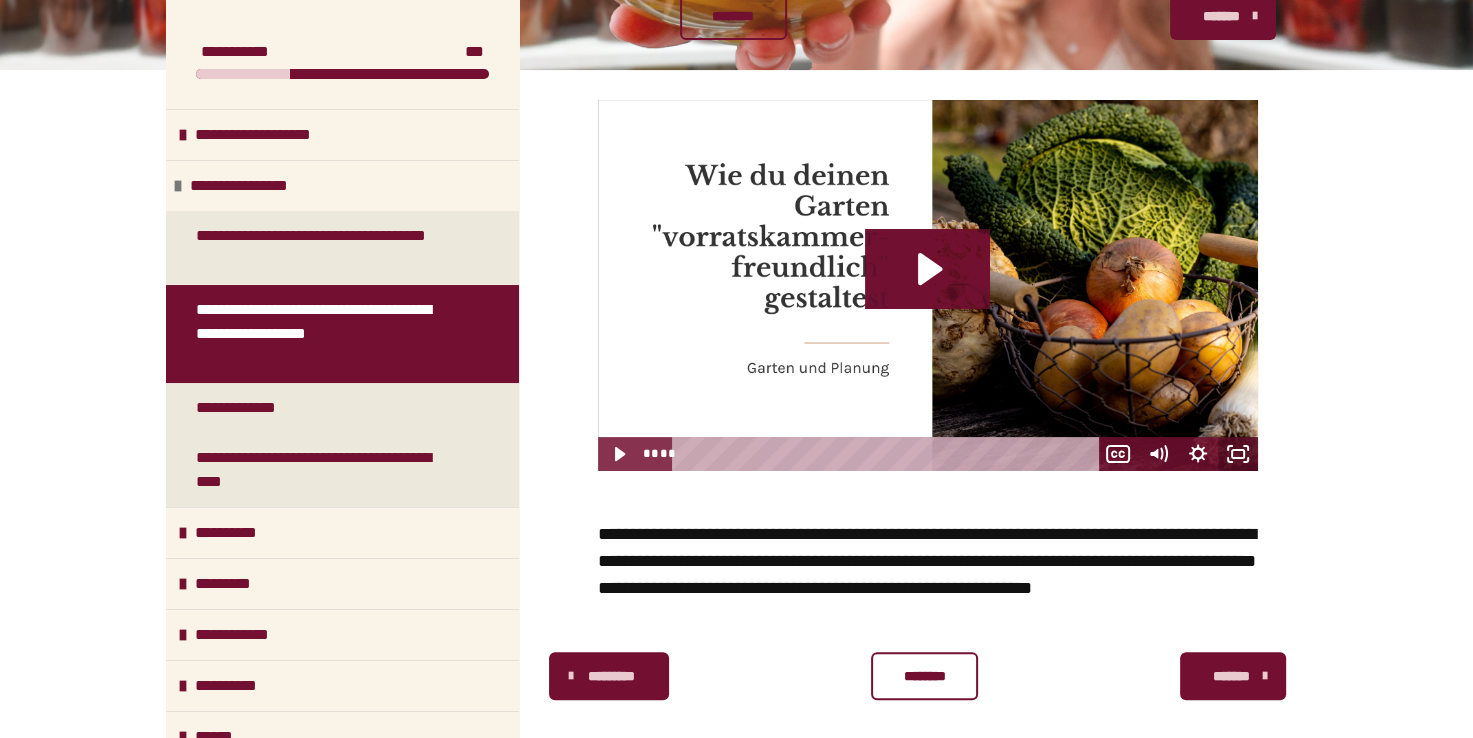 drag, startPoint x: 1241, startPoint y: 459, endPoint x: 1244, endPoint y: 532, distance: 73.061615 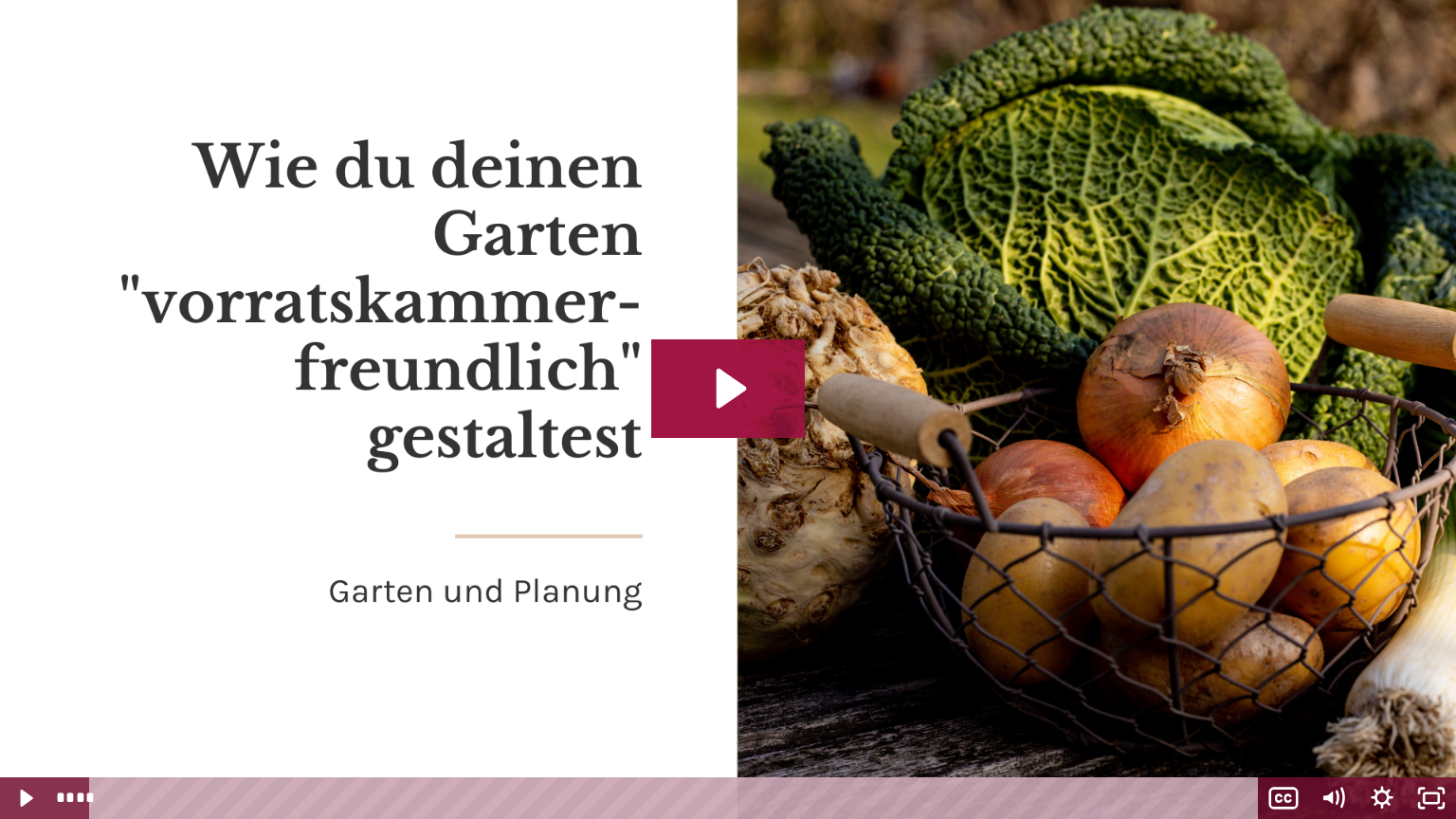 click 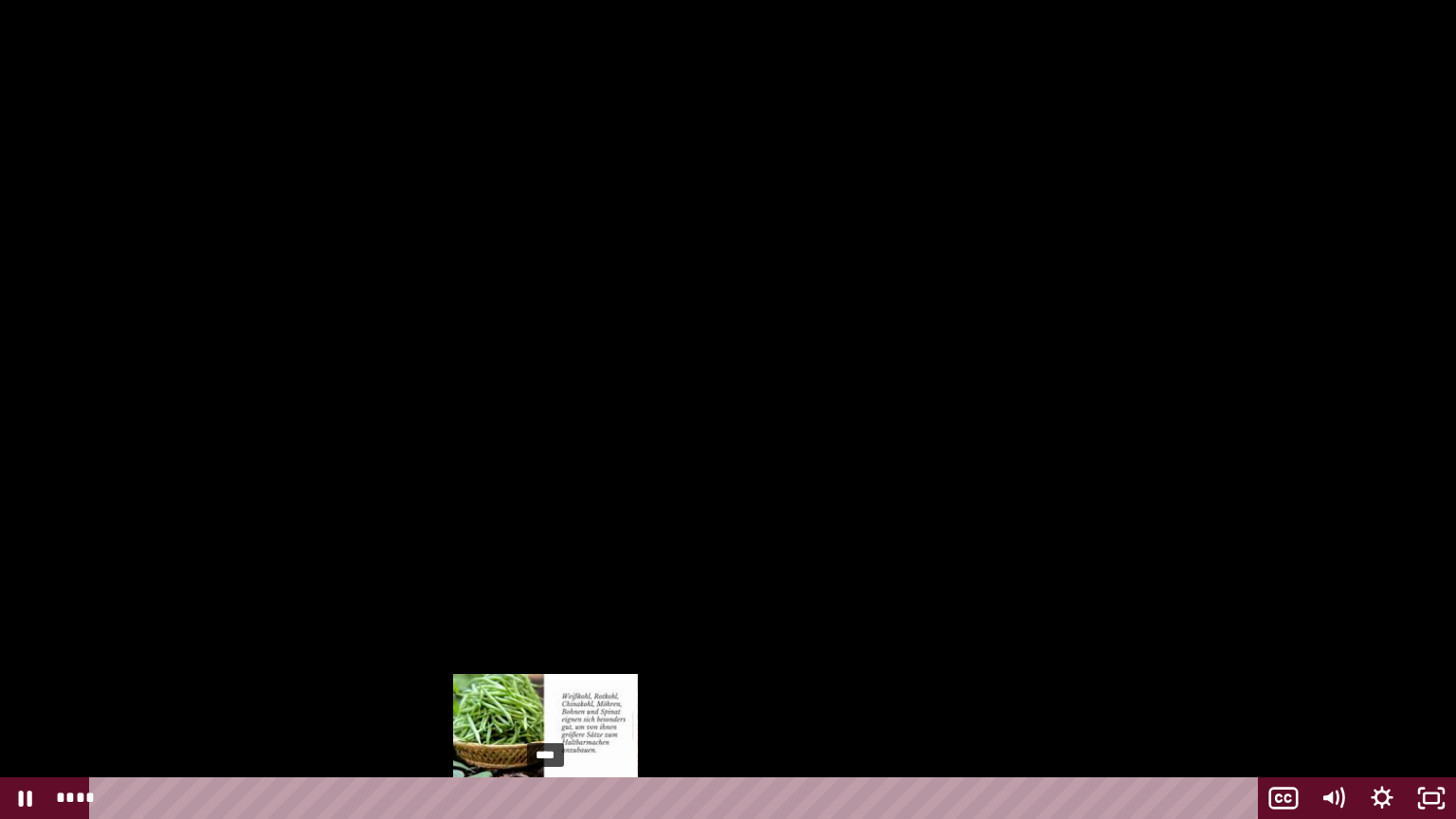 click on "****" at bounding box center [677, 798] 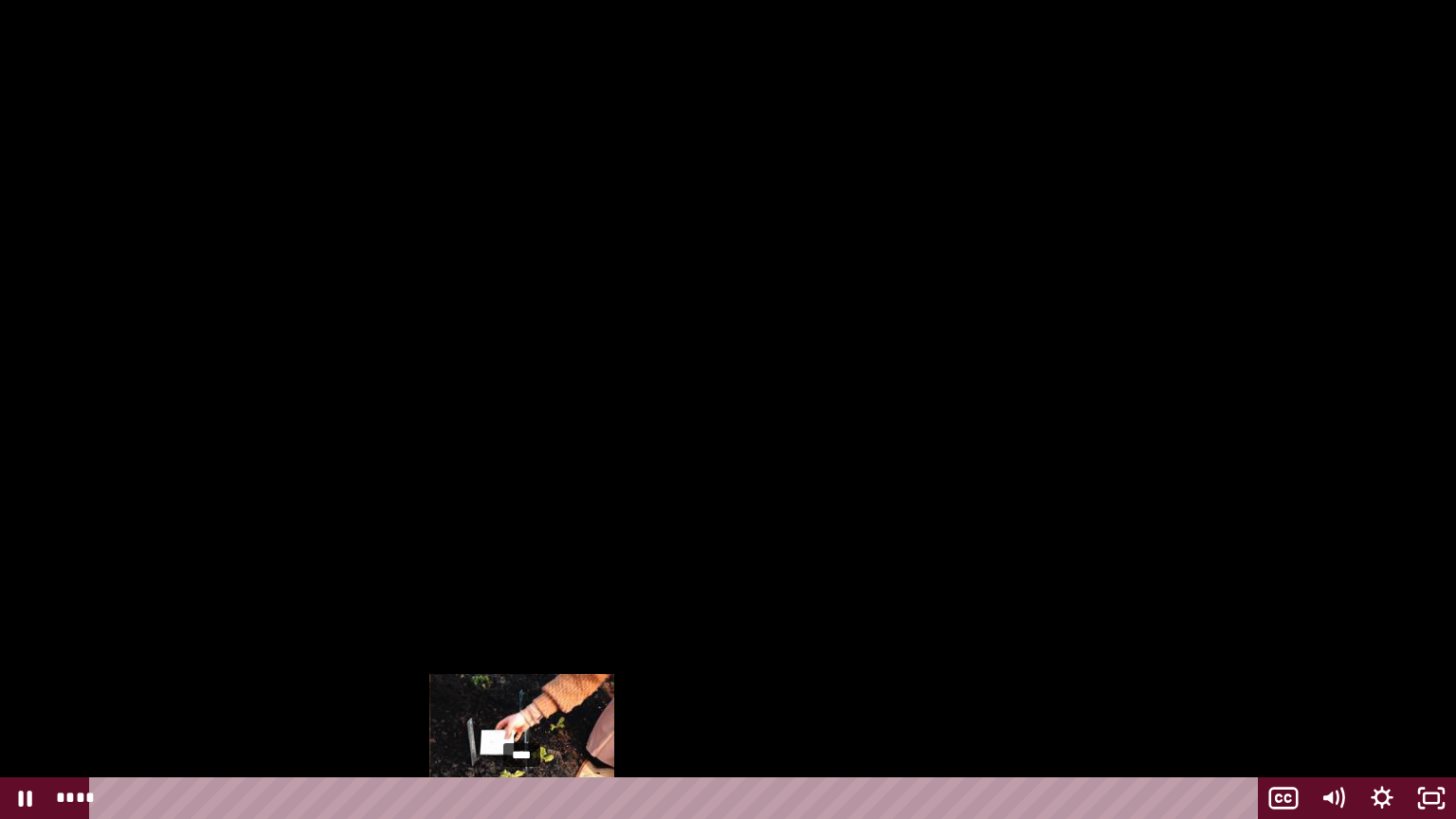 click on "****" at bounding box center (677, 798) 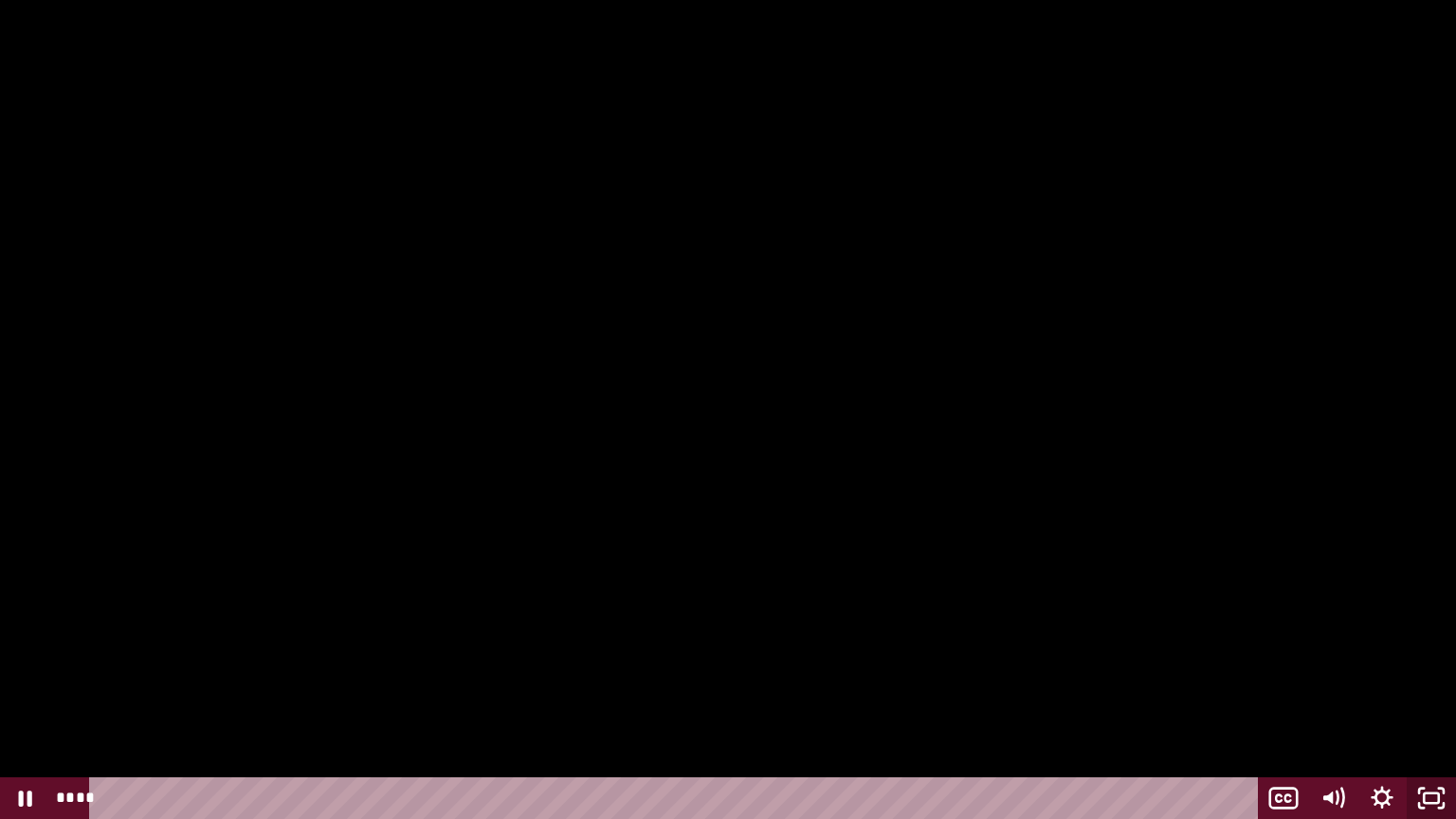 click 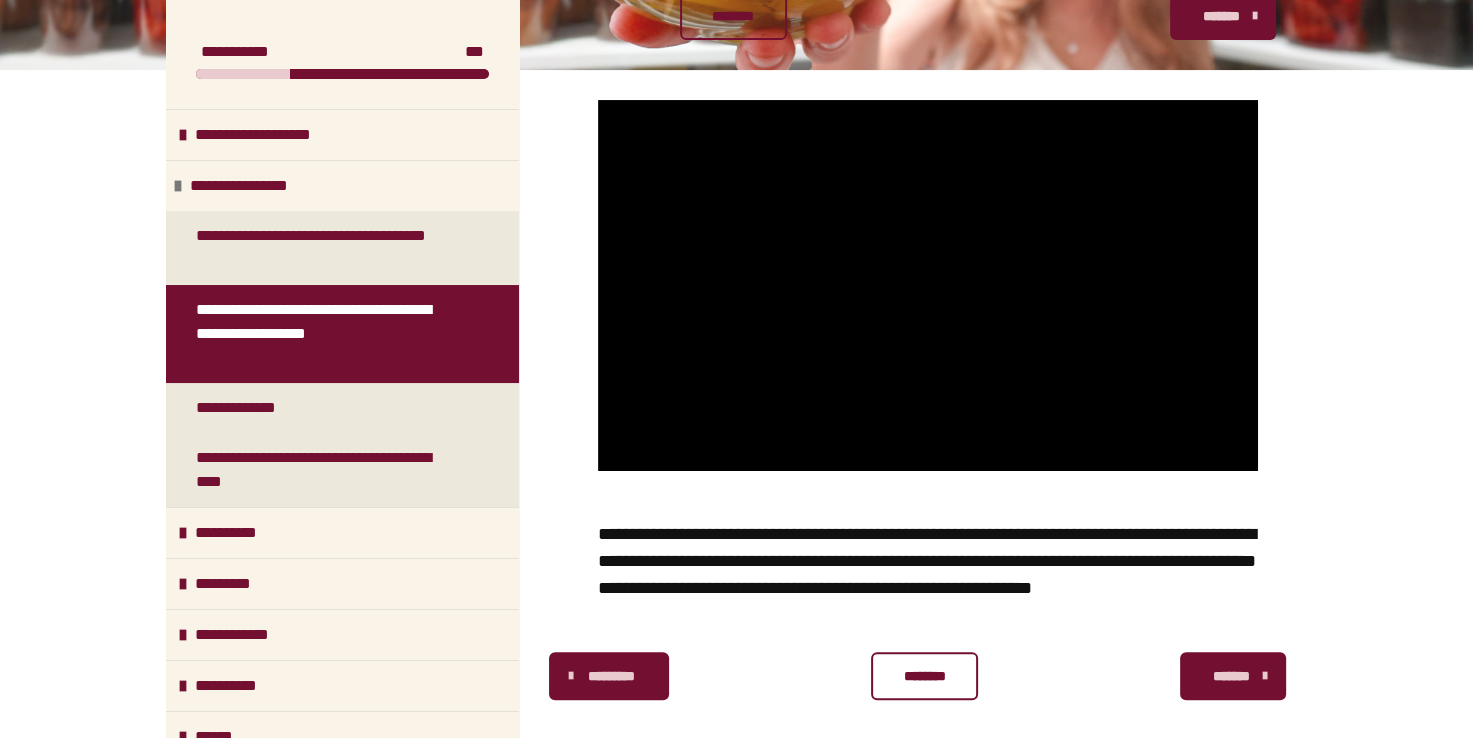 click on "********" at bounding box center [924, 676] 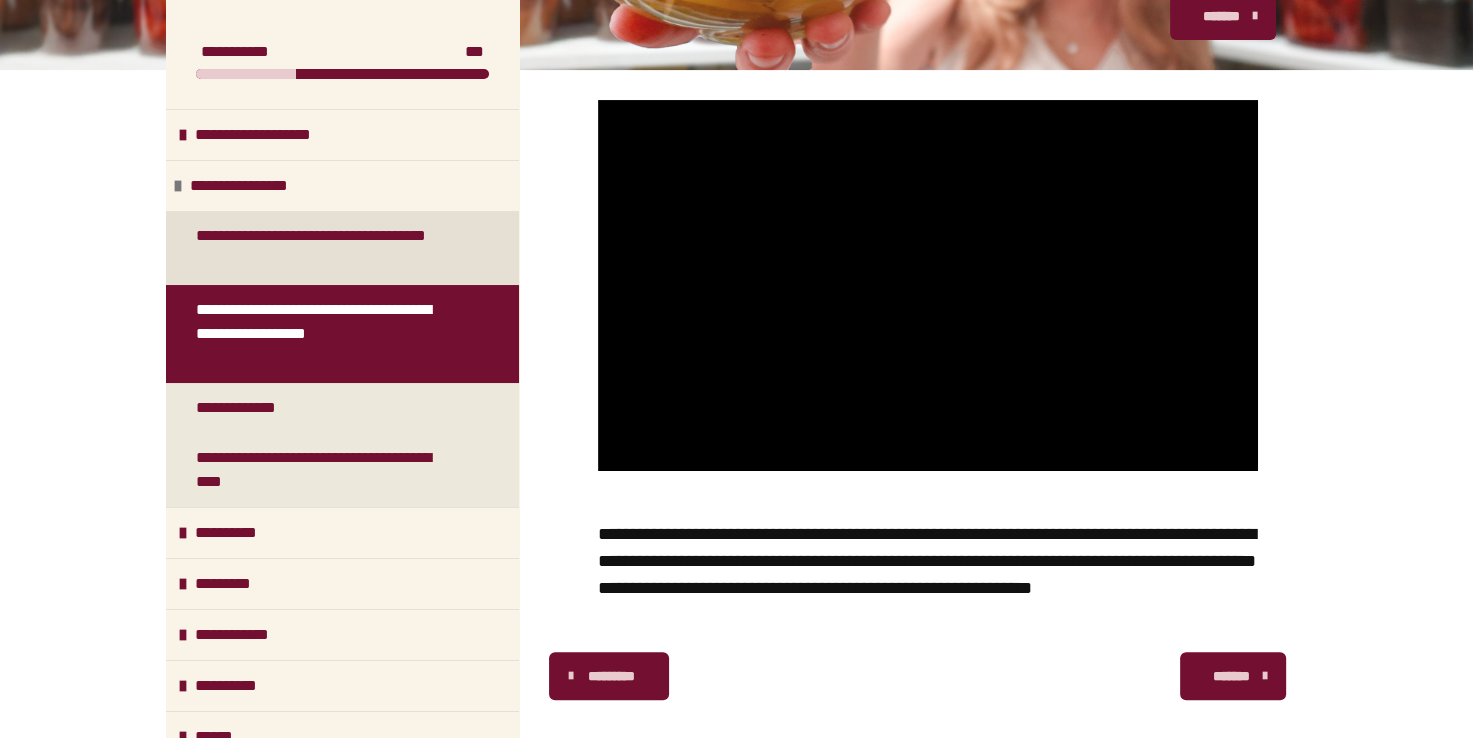 click on "**********" at bounding box center (327, 248) 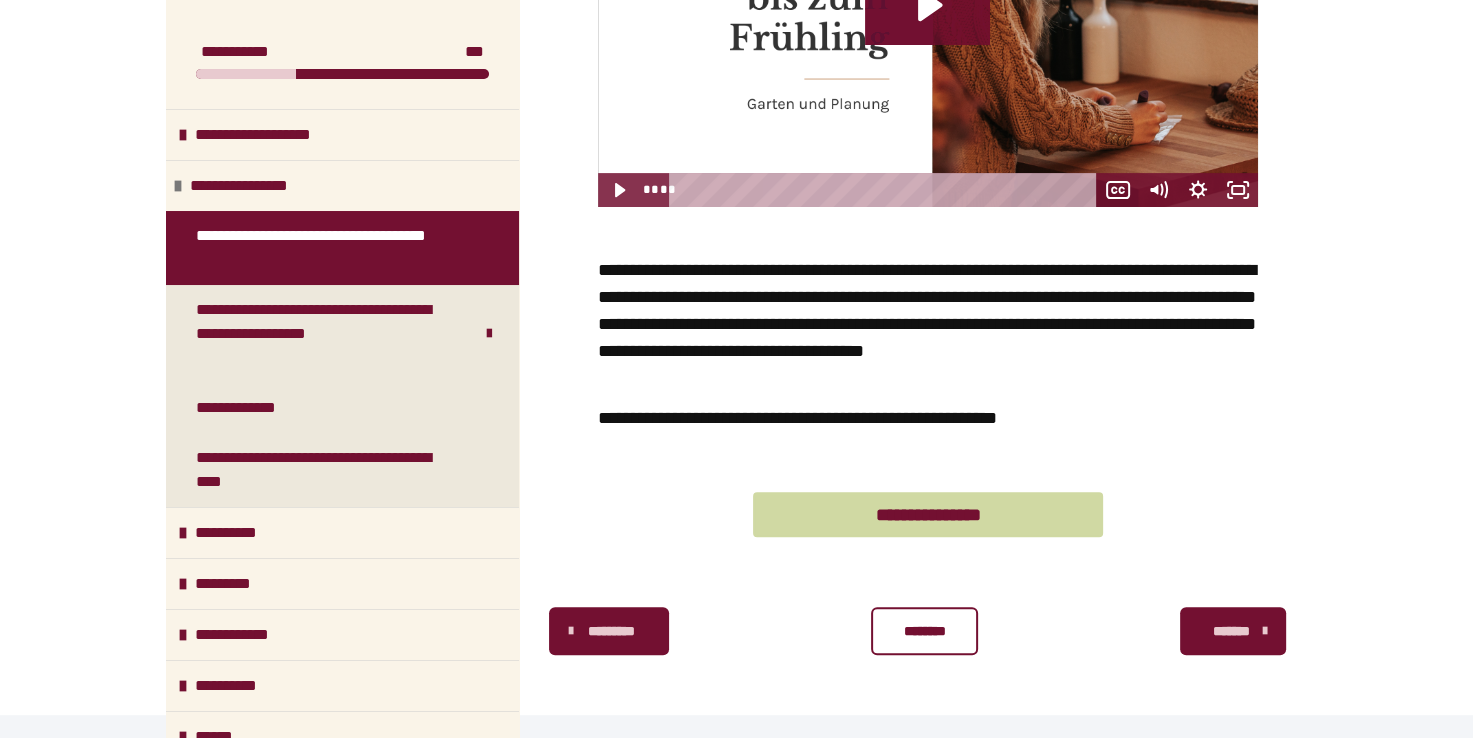 scroll, scrollTop: 586, scrollLeft: 0, axis: vertical 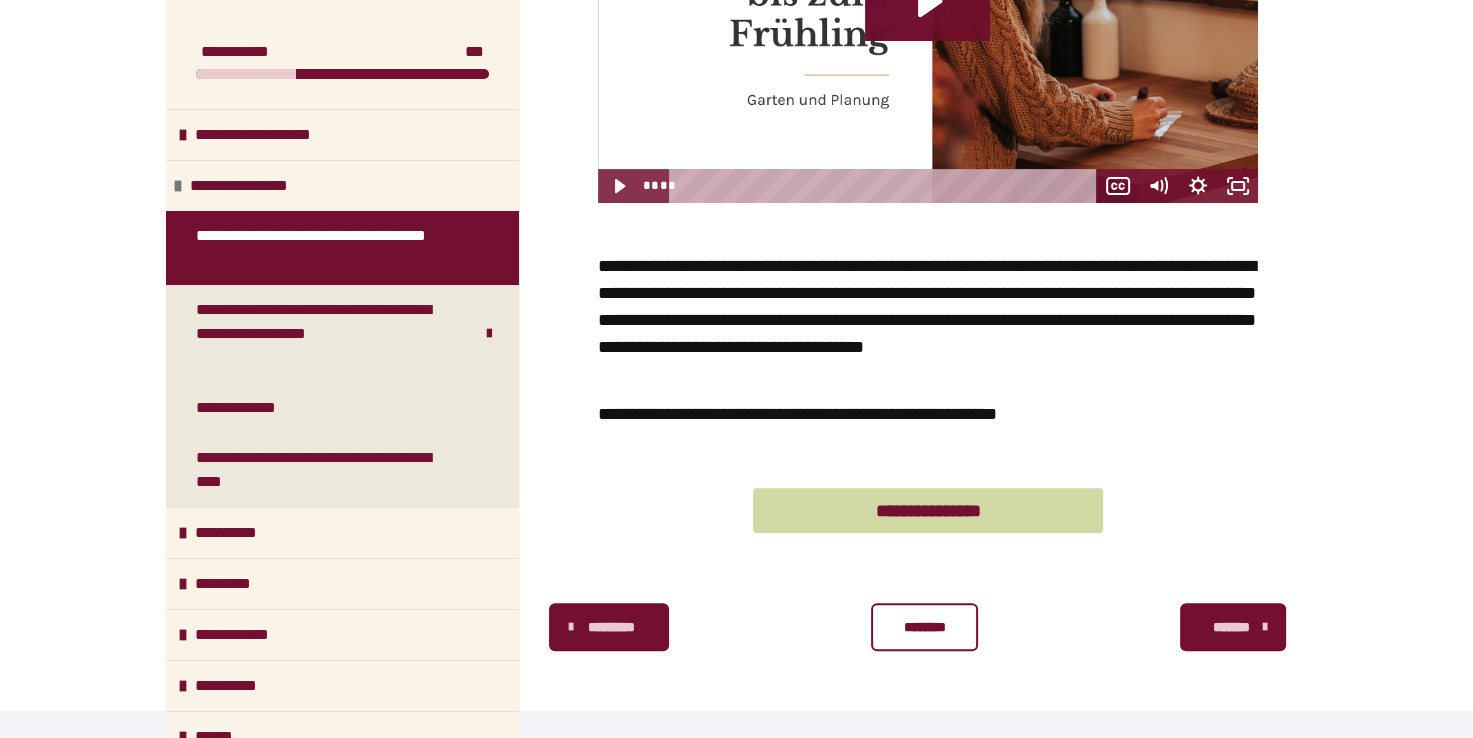 click on "********" at bounding box center [924, 627] 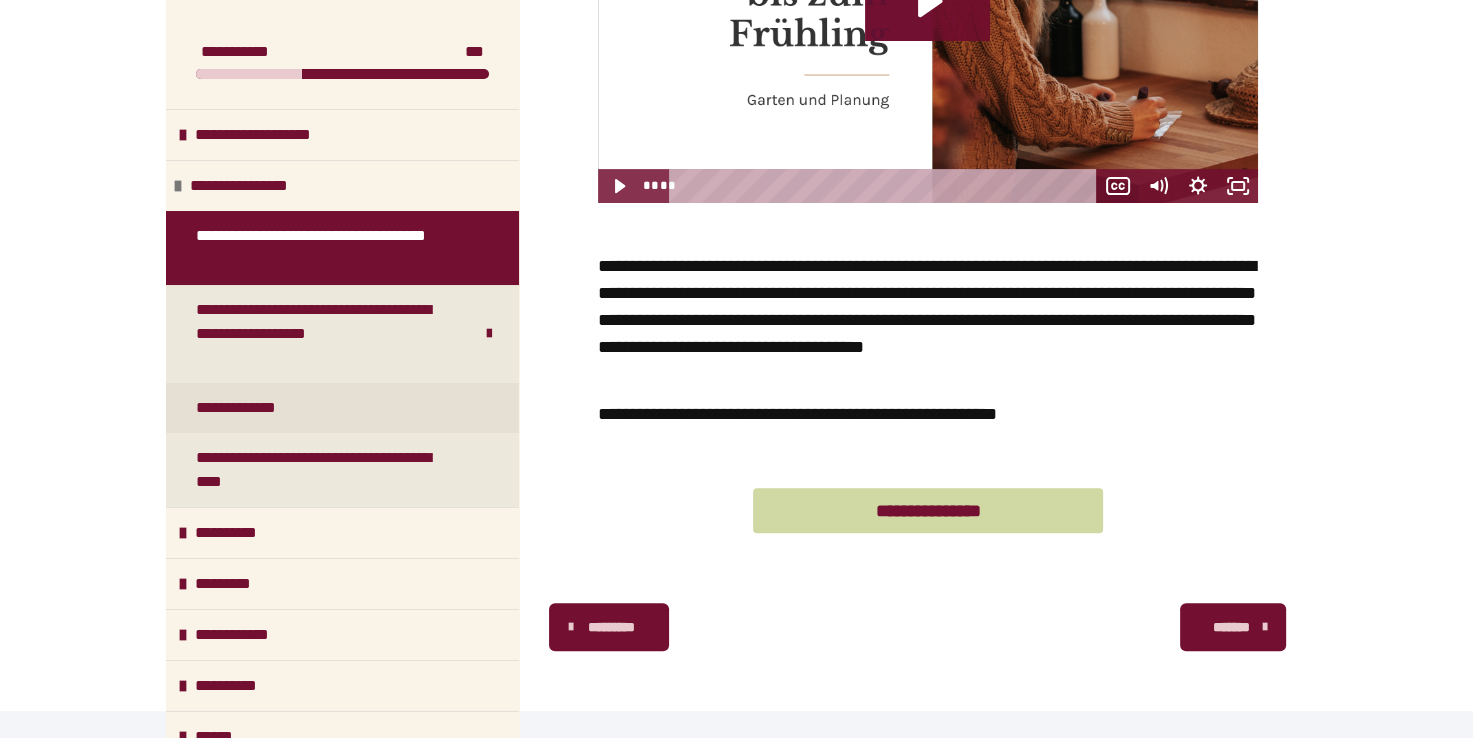 click on "**********" at bounding box center (342, 408) 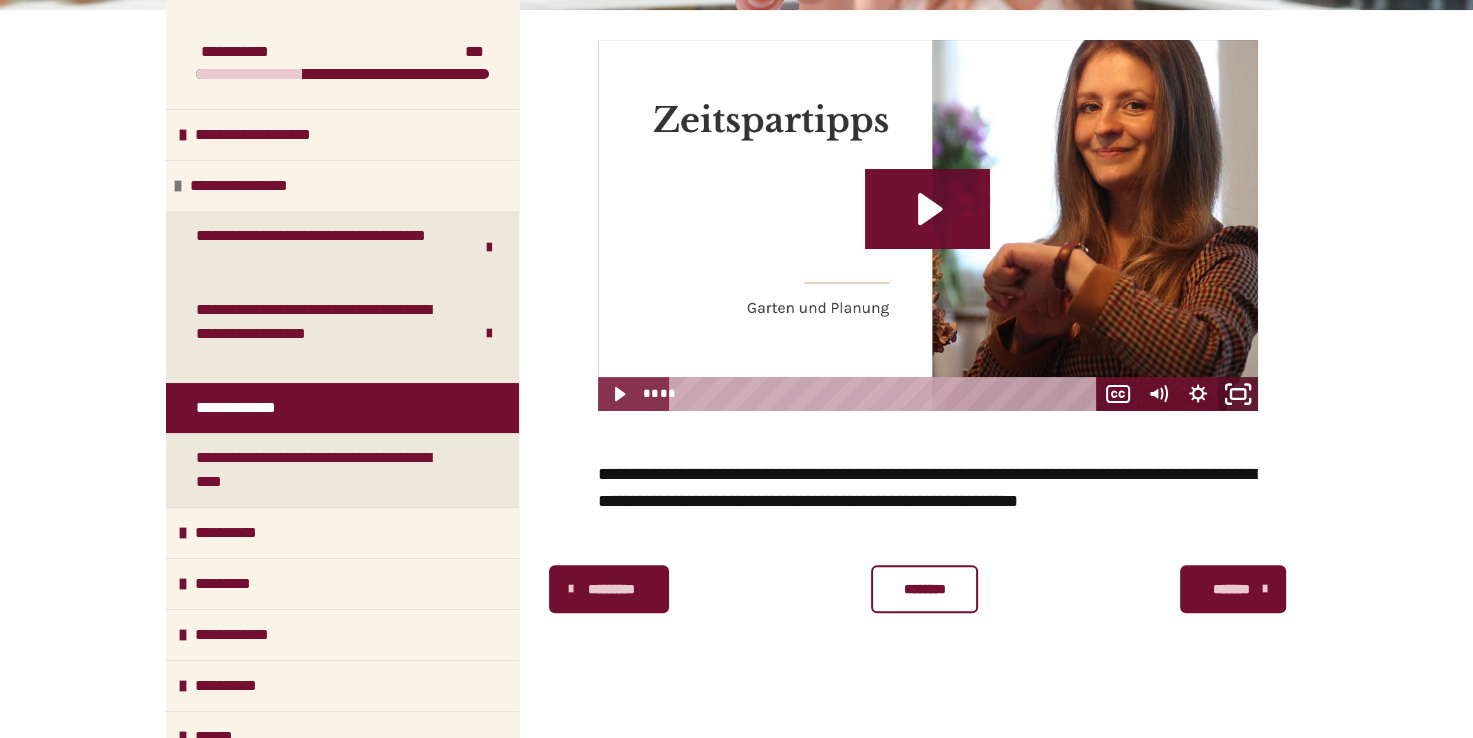 click 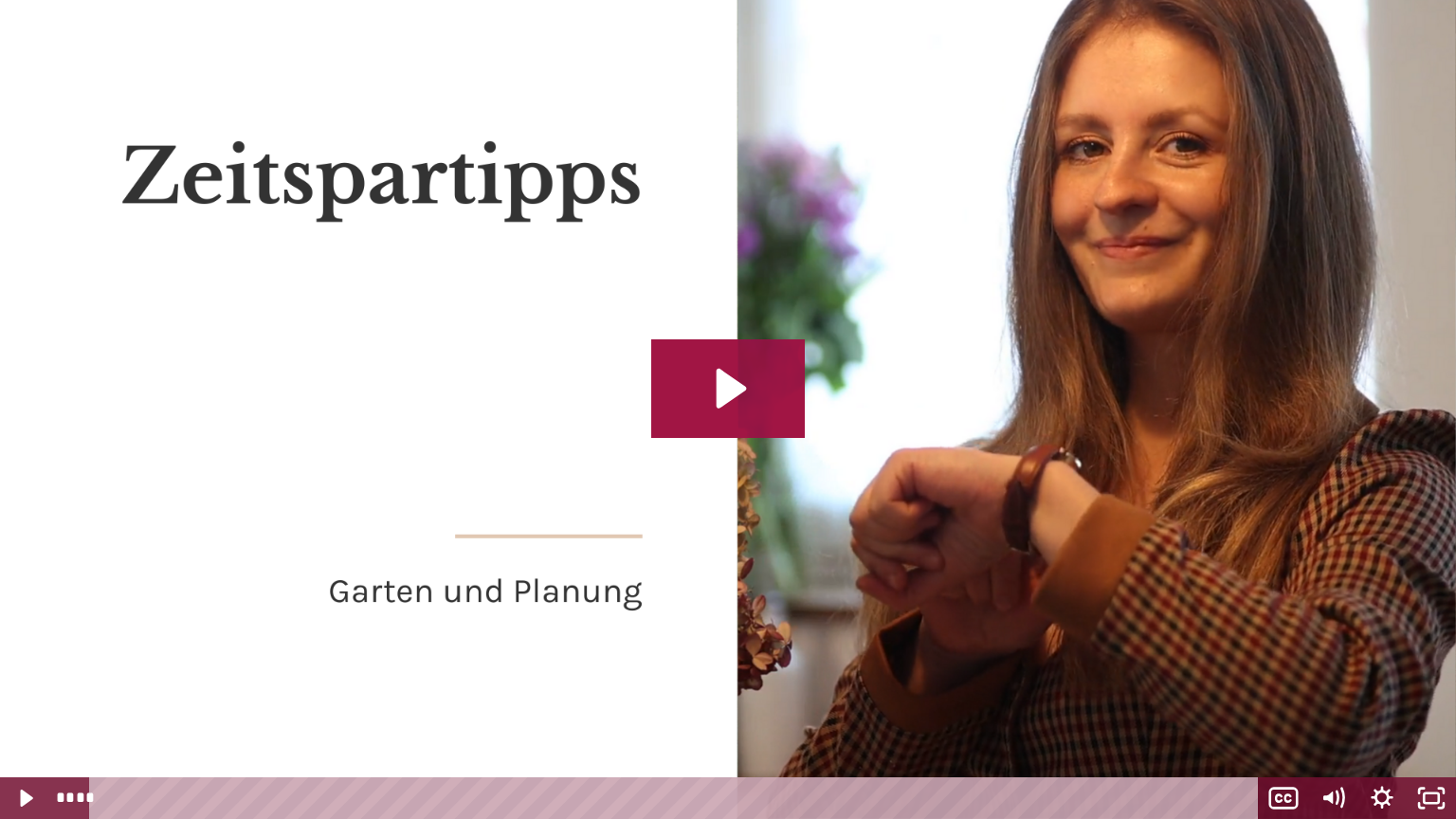 click 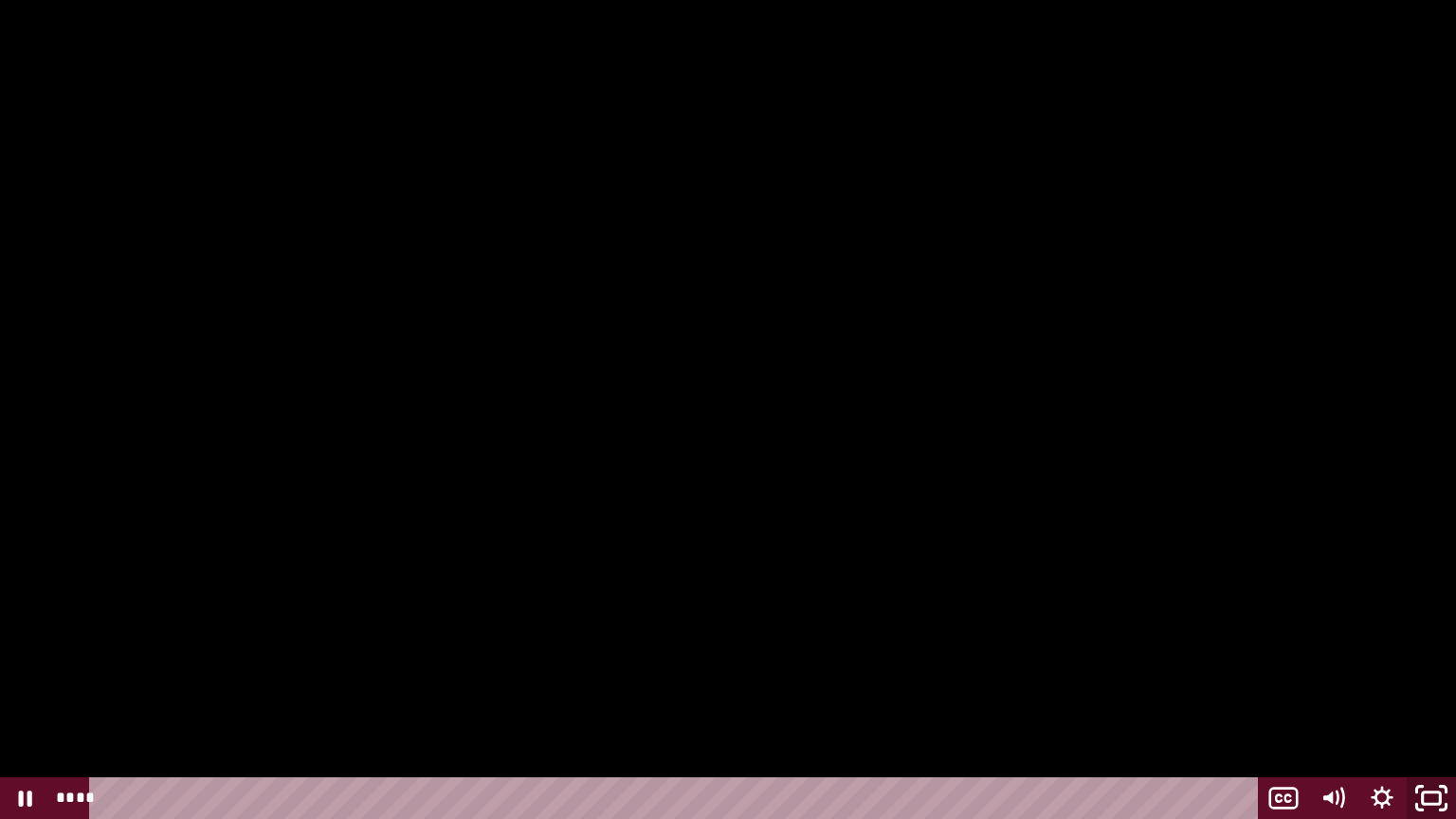 click 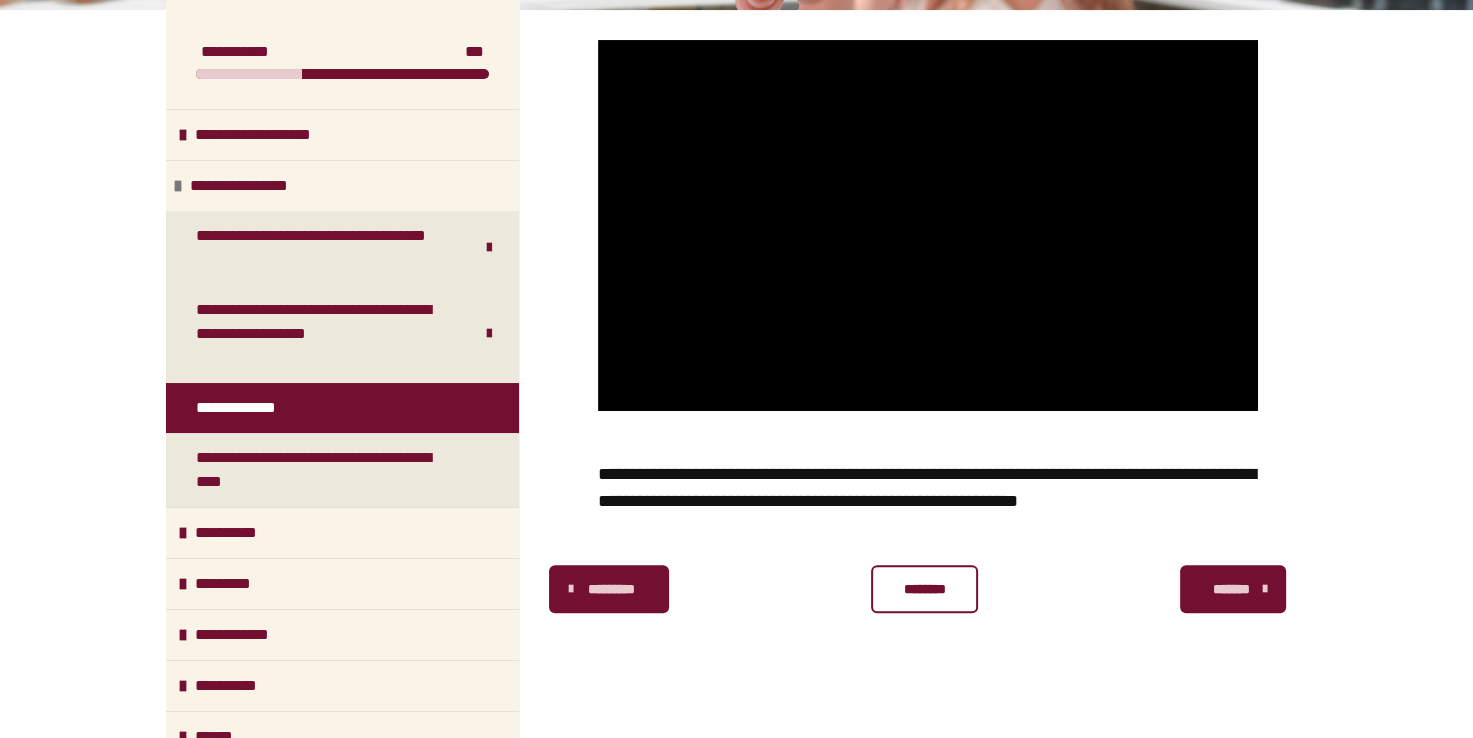 click on "********" at bounding box center (924, 589) 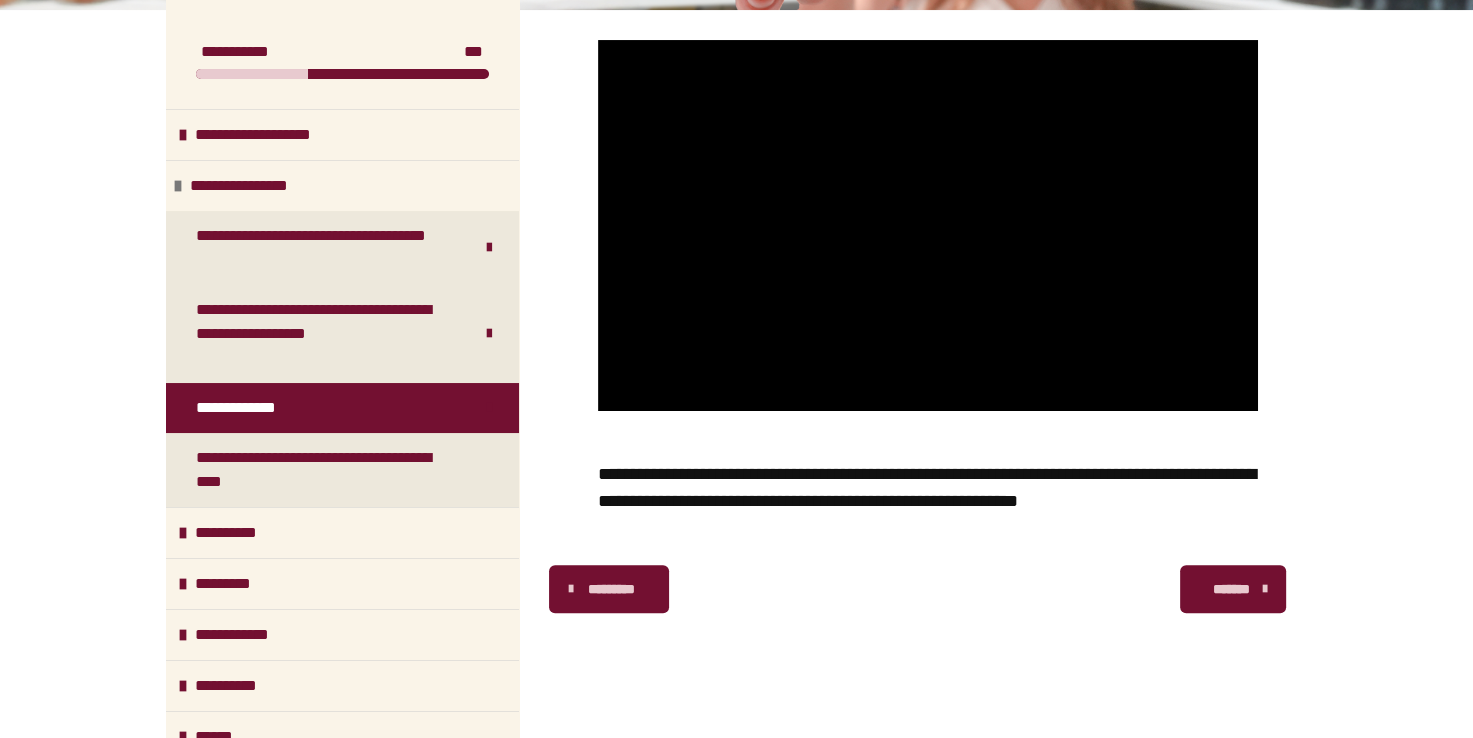 click on "*******" at bounding box center [1231, 589] 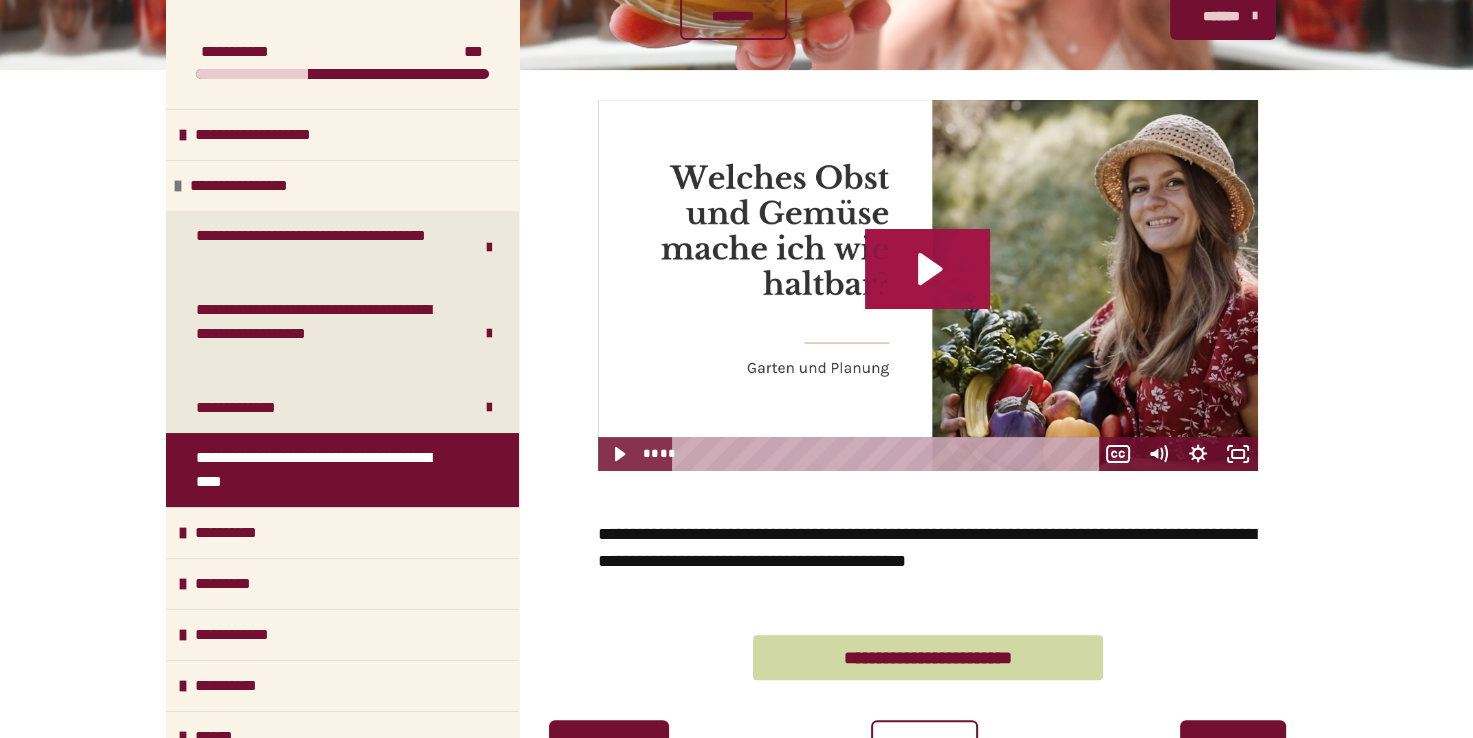 click 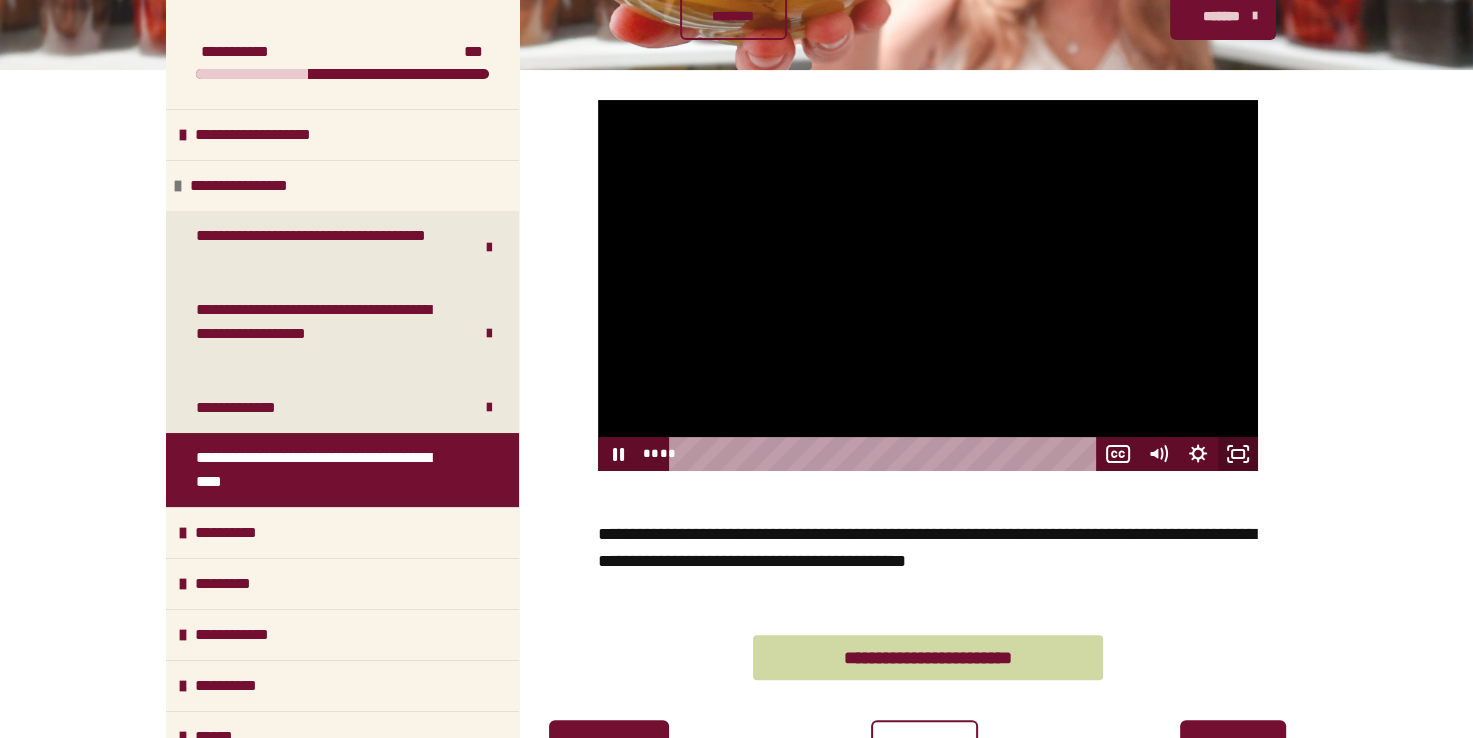 click 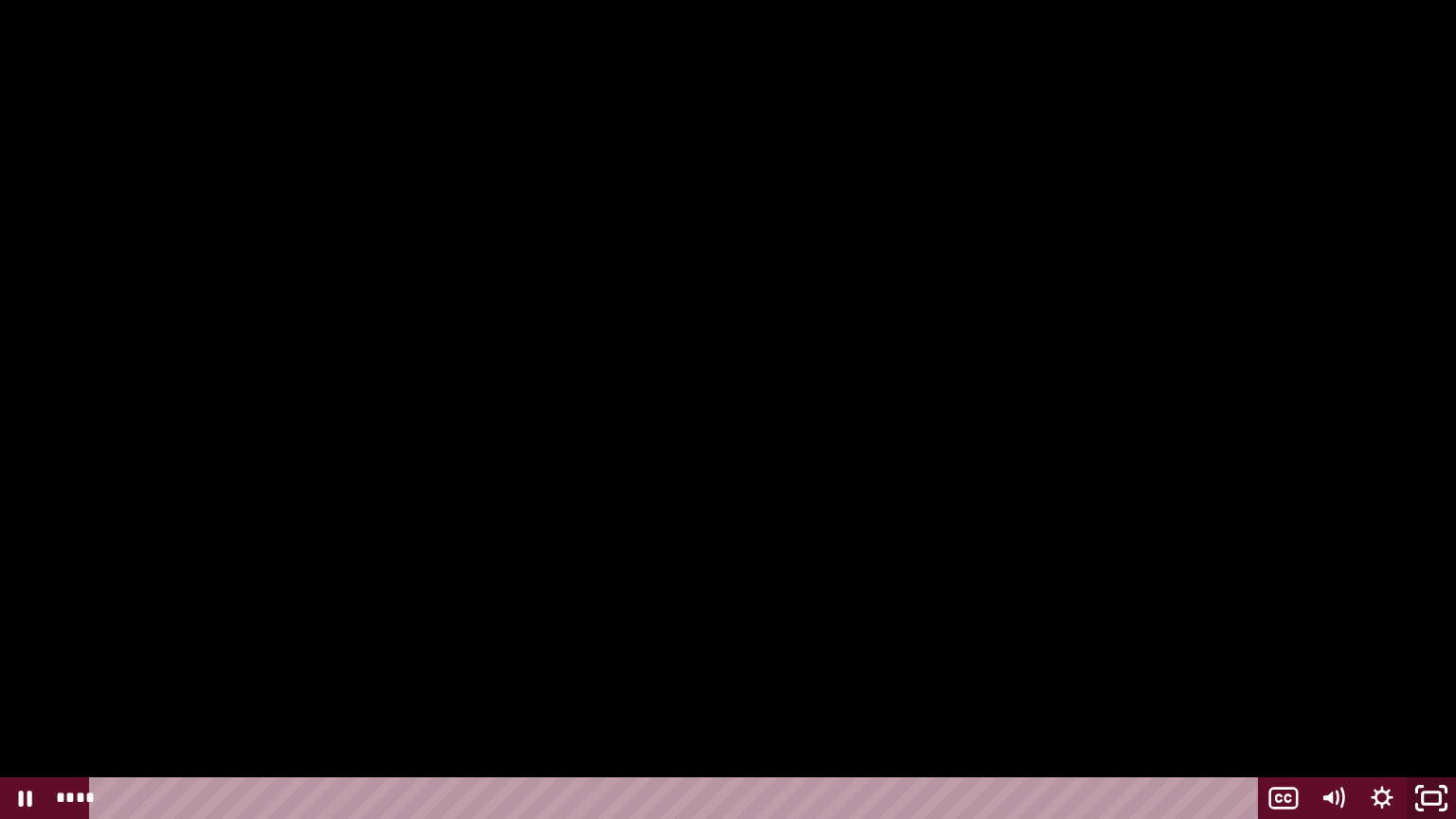 click 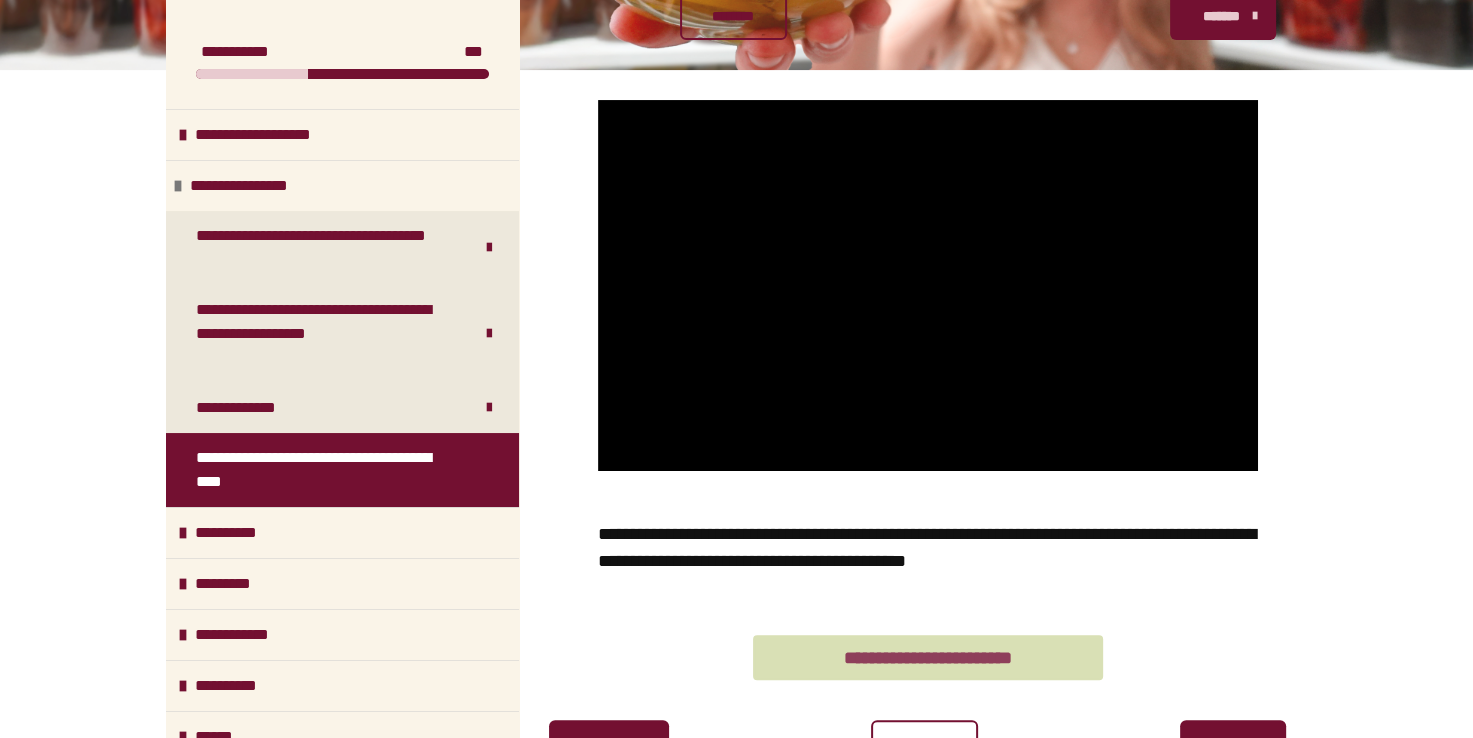 click on "**********" at bounding box center [928, 657] 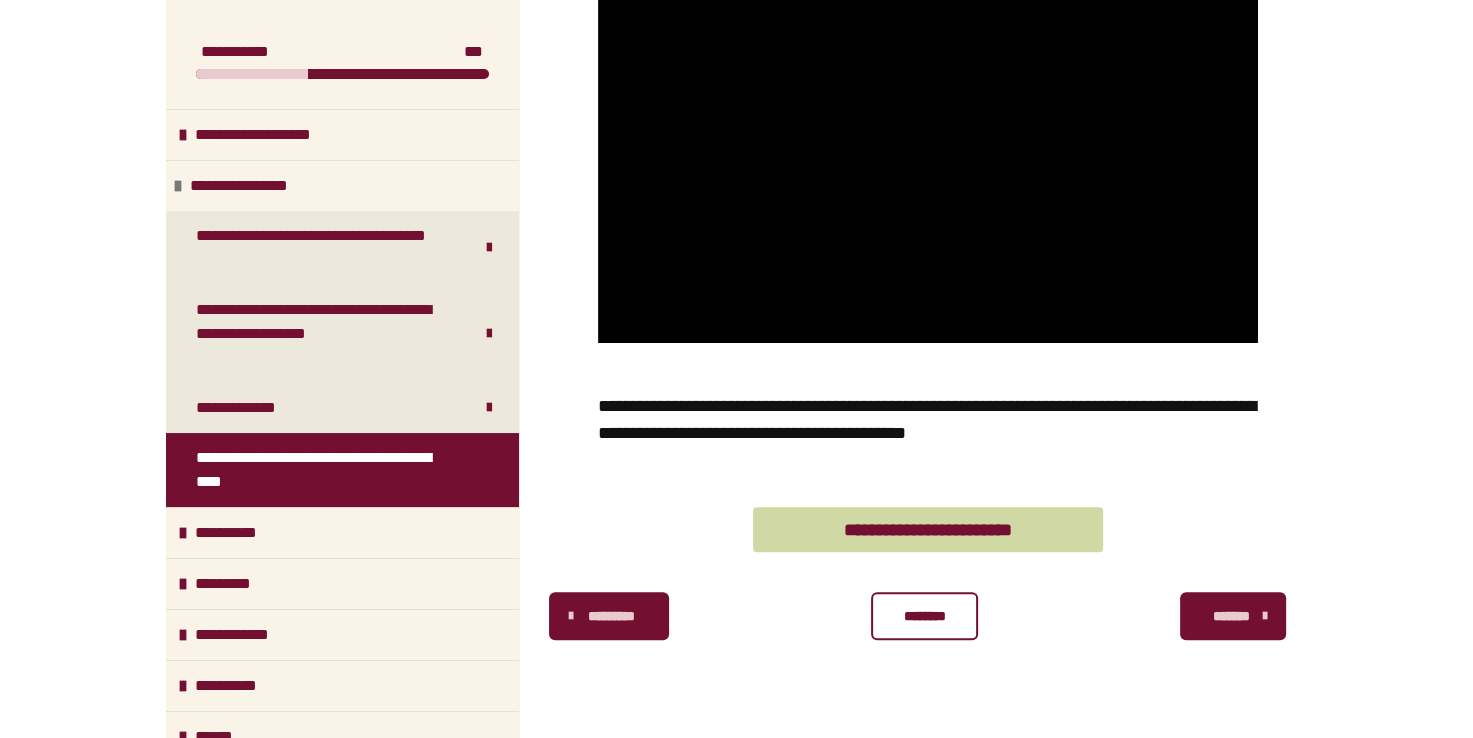 scroll, scrollTop: 508, scrollLeft: 0, axis: vertical 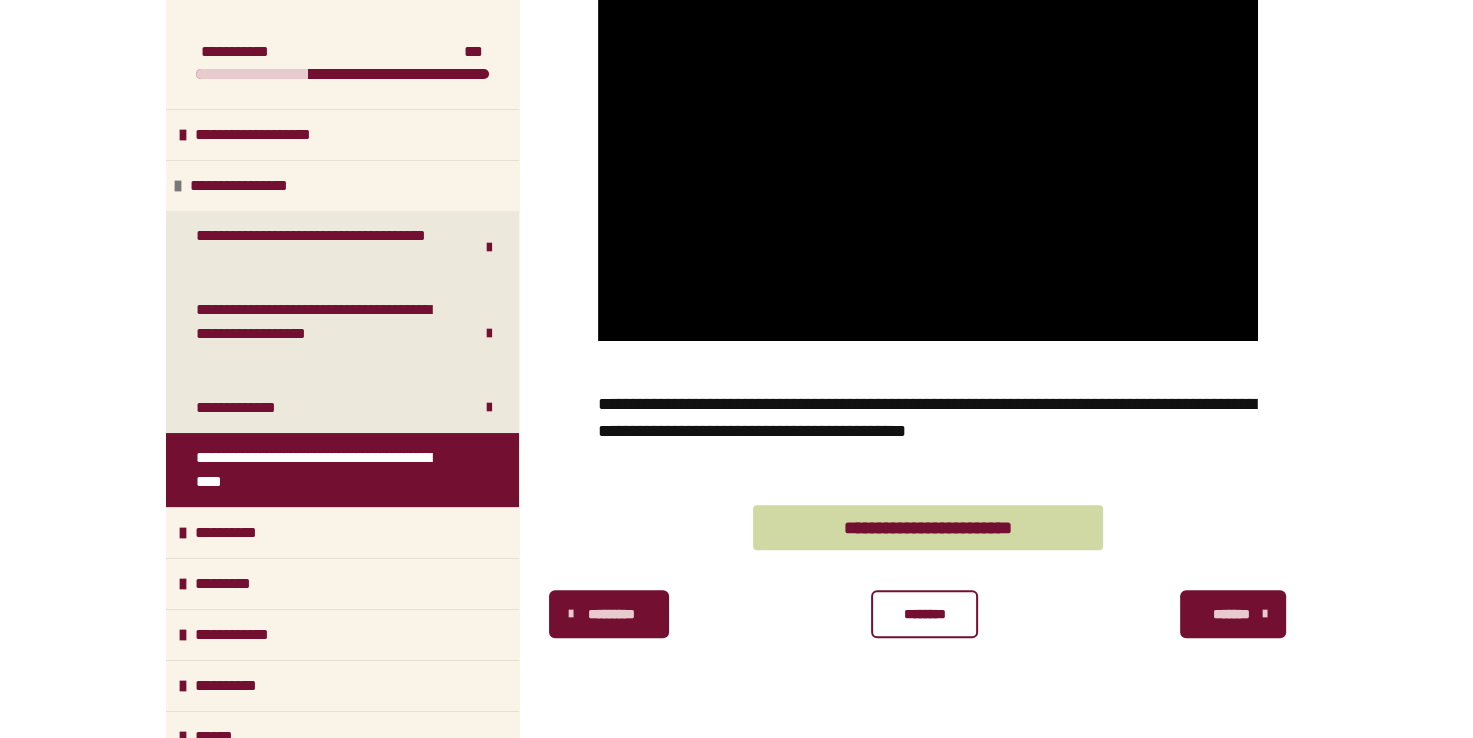 click on "********" at bounding box center (924, 614) 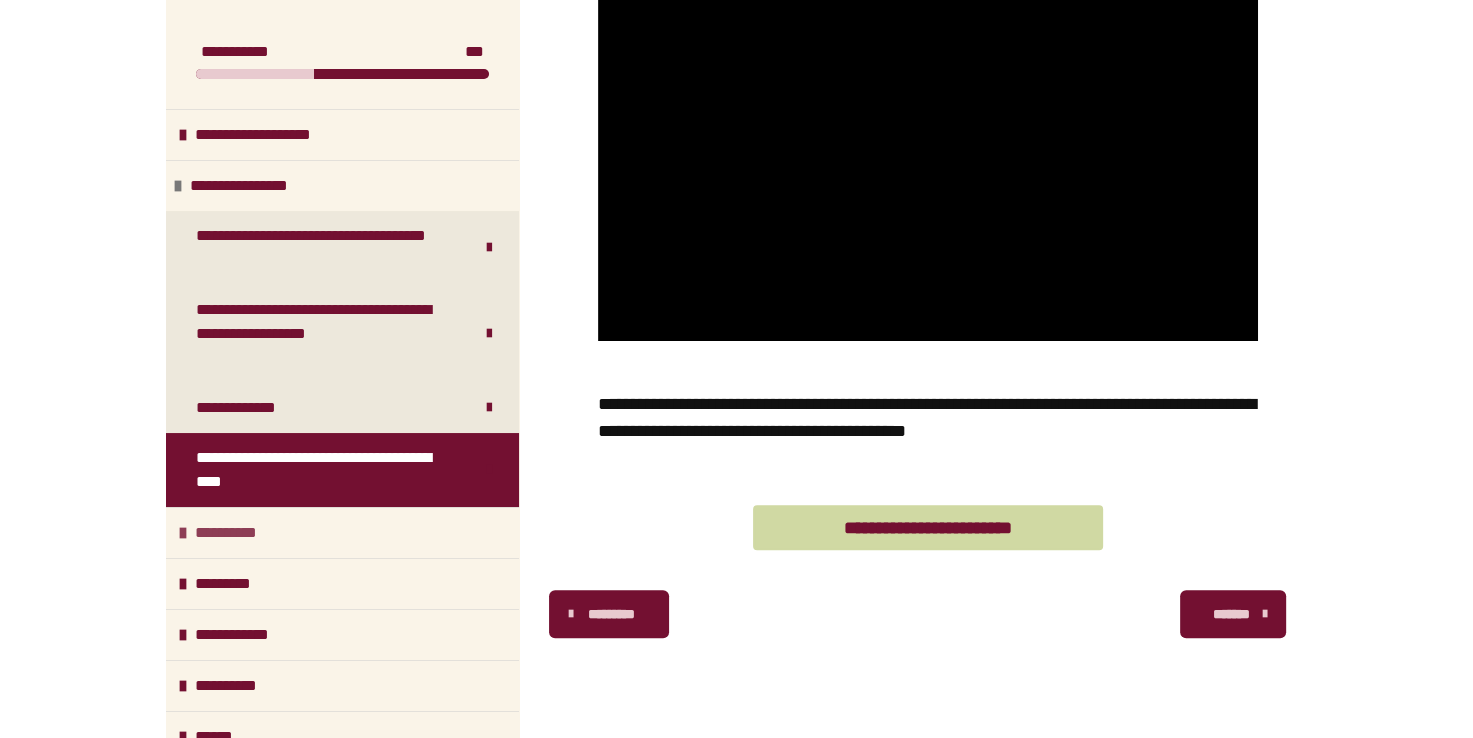 click on "**********" at bounding box center [237, 533] 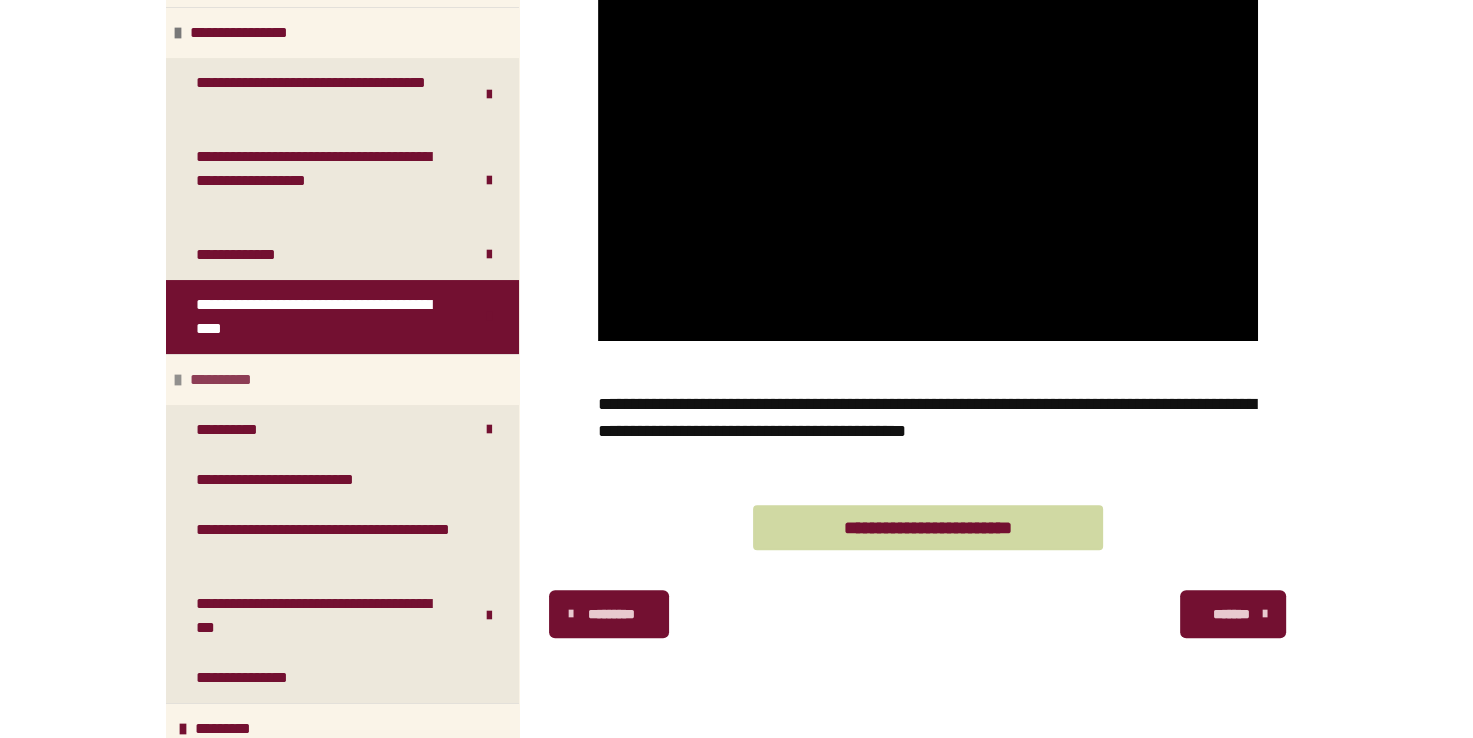 scroll, scrollTop: 200, scrollLeft: 0, axis: vertical 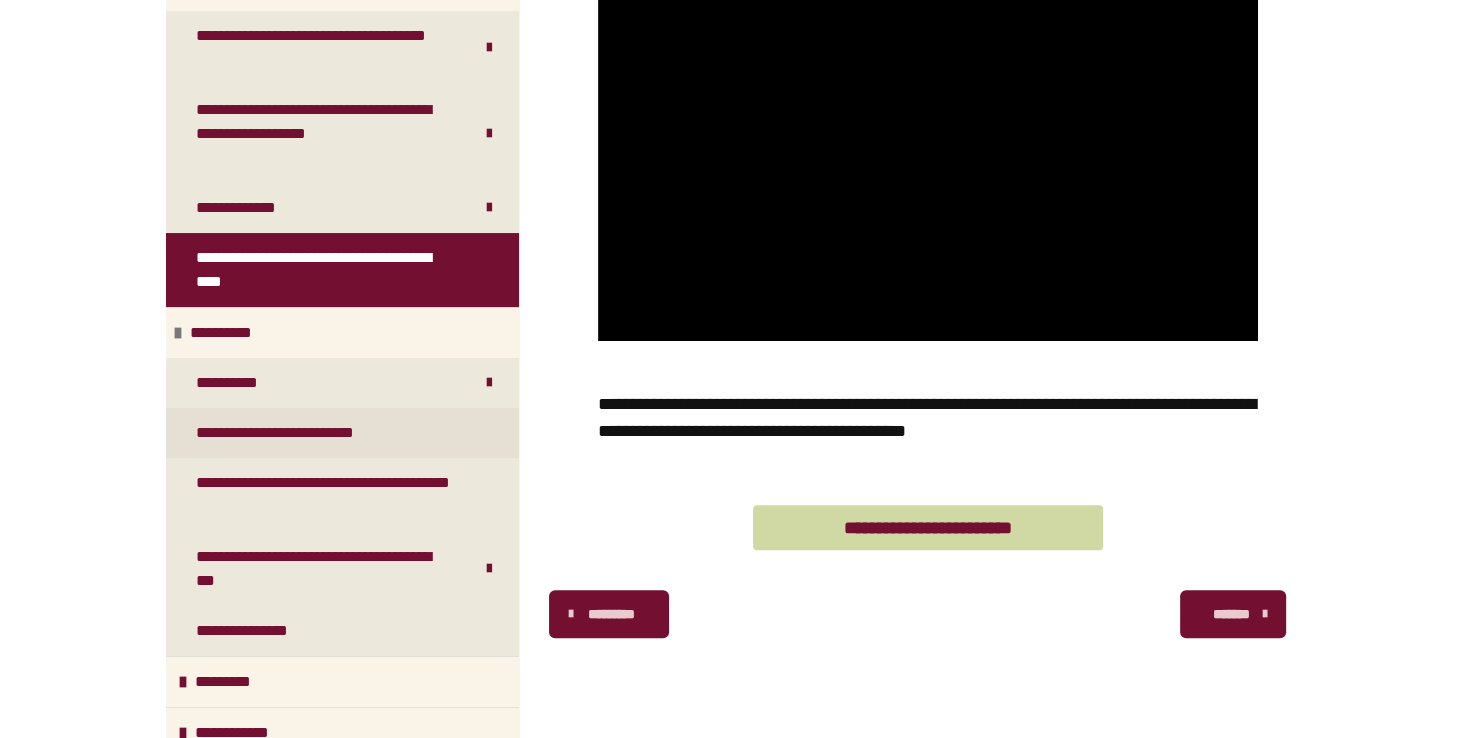 click on "**********" at bounding box center [294, 433] 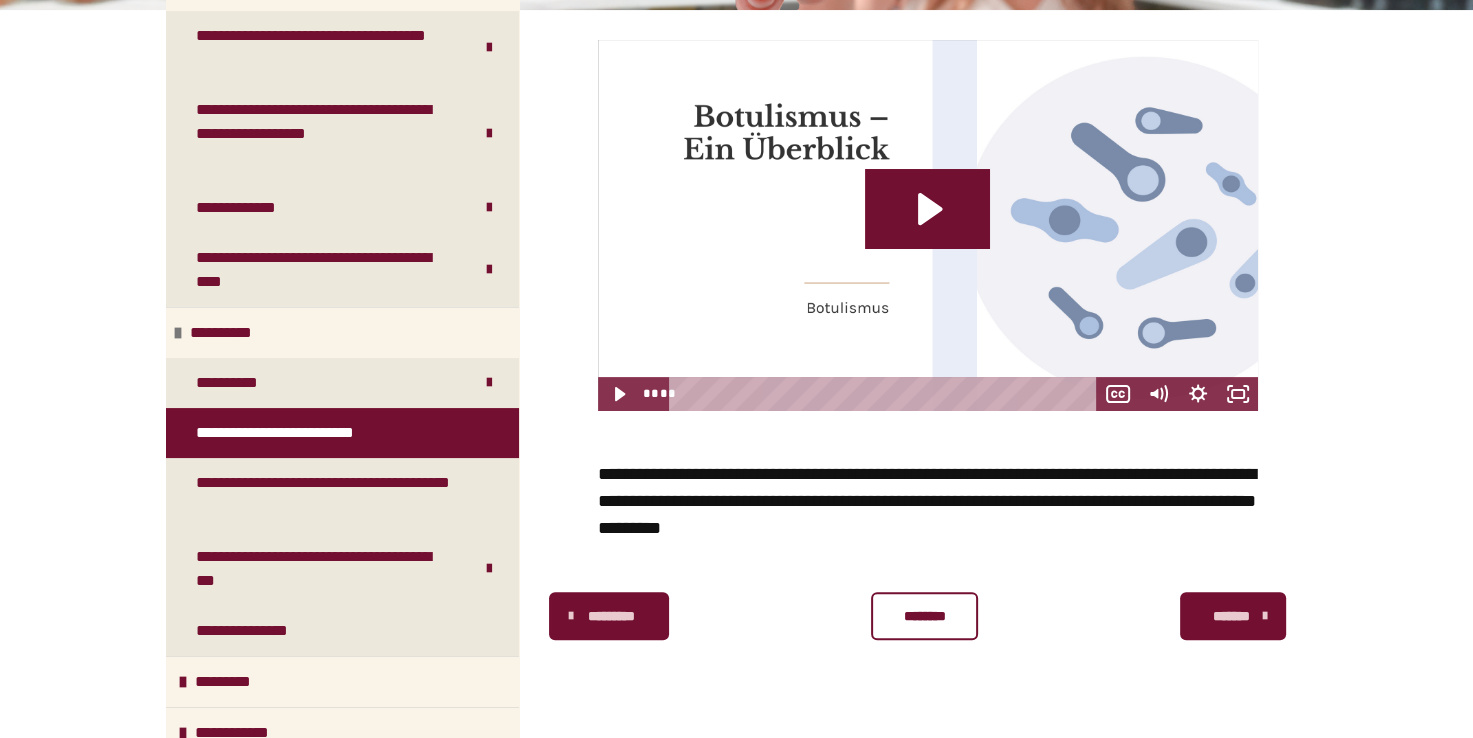 click on "********" at bounding box center (924, 616) 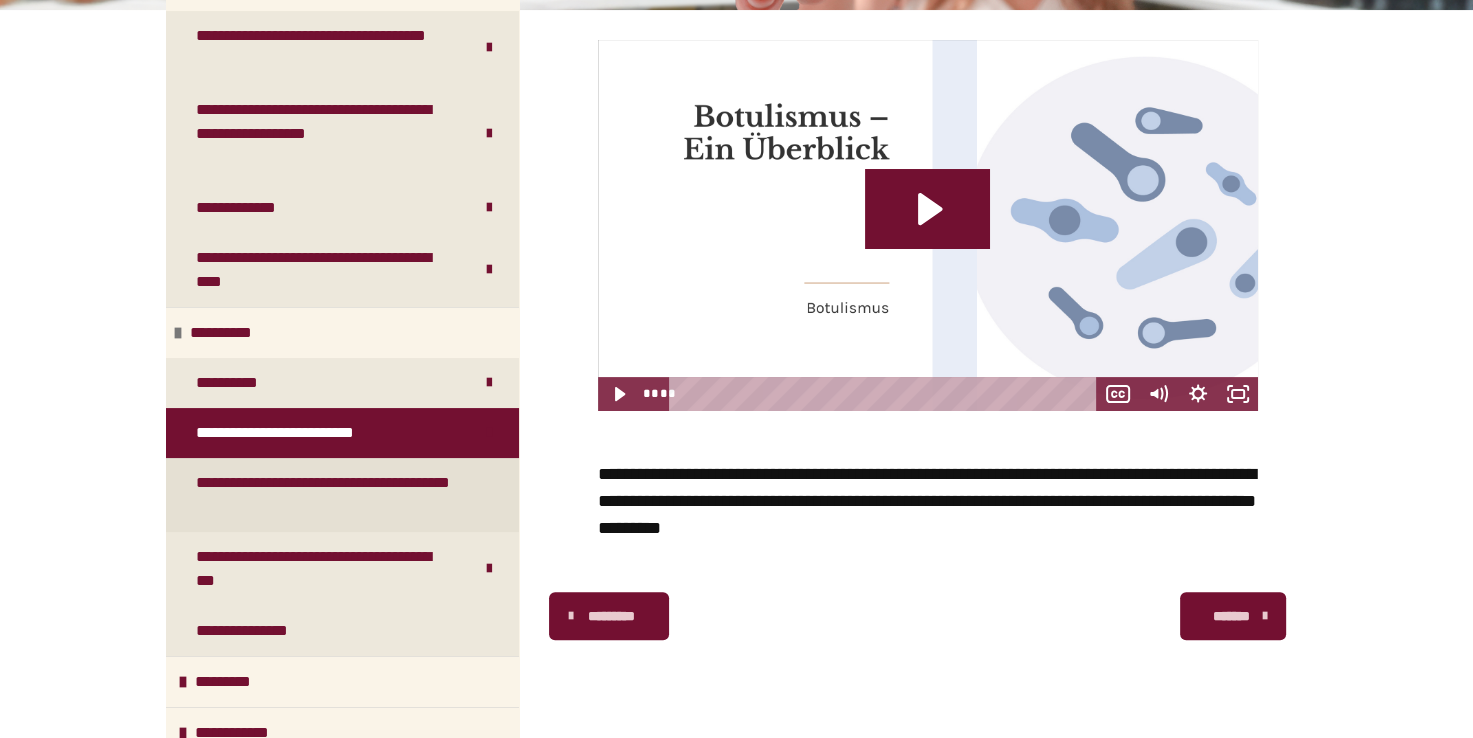click on "**********" at bounding box center [327, 495] 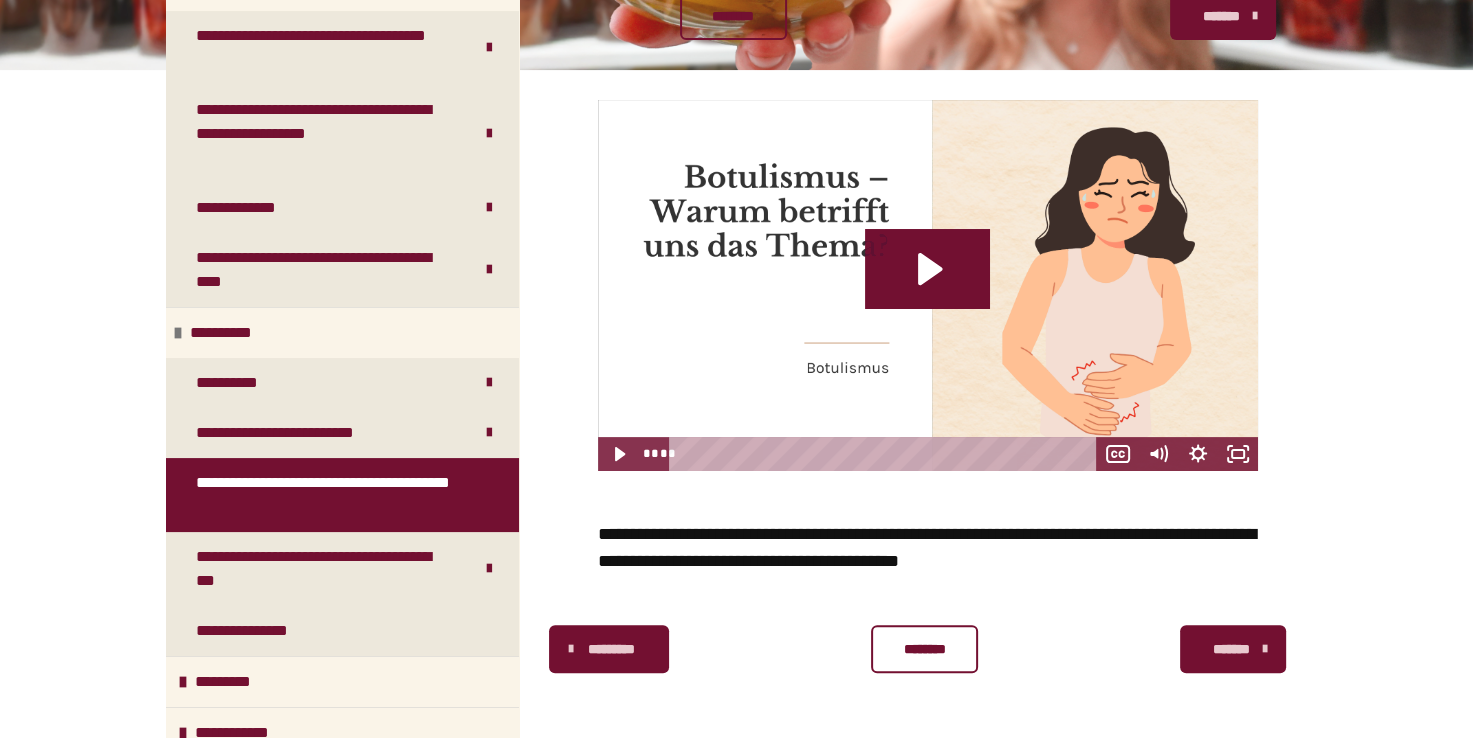 click on "********" at bounding box center [924, 649] 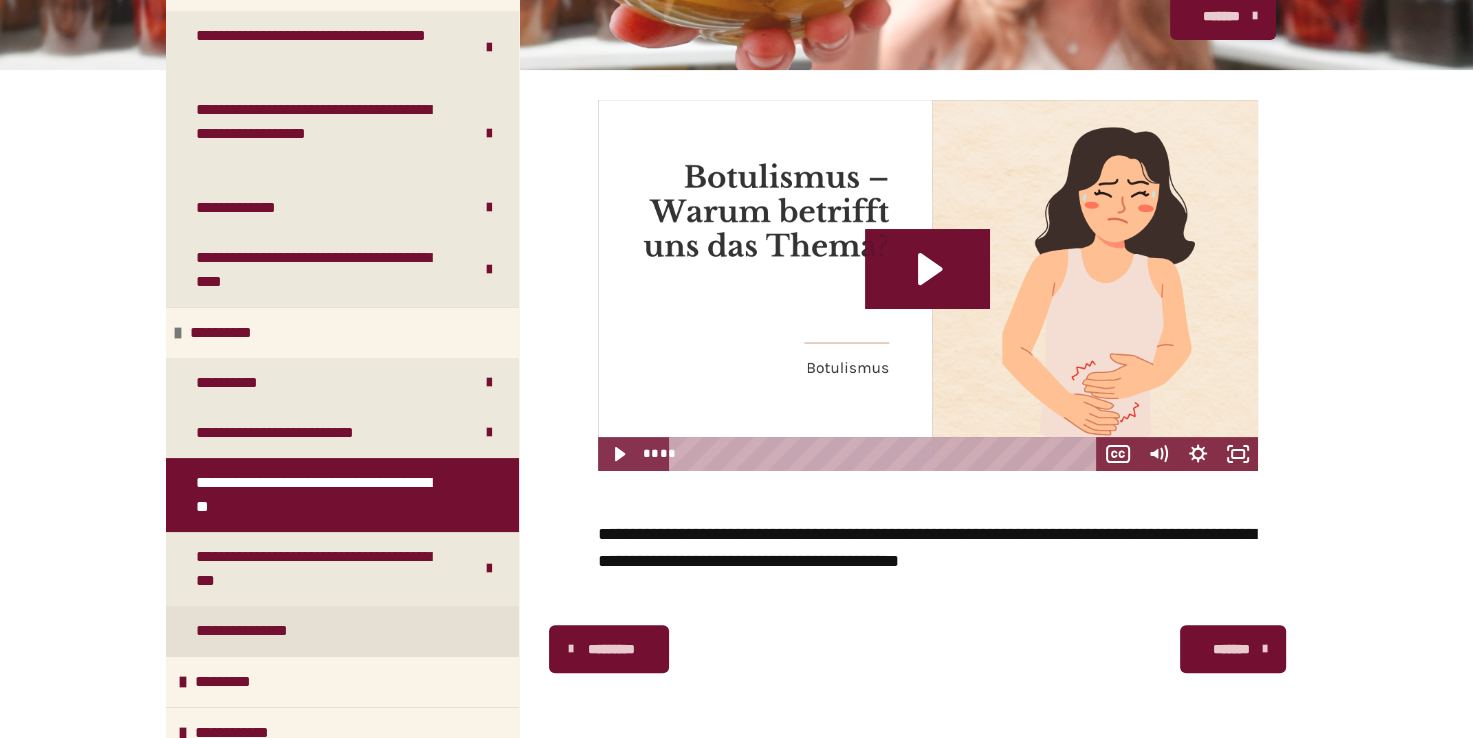 click on "**********" at bounding box center [268, 631] 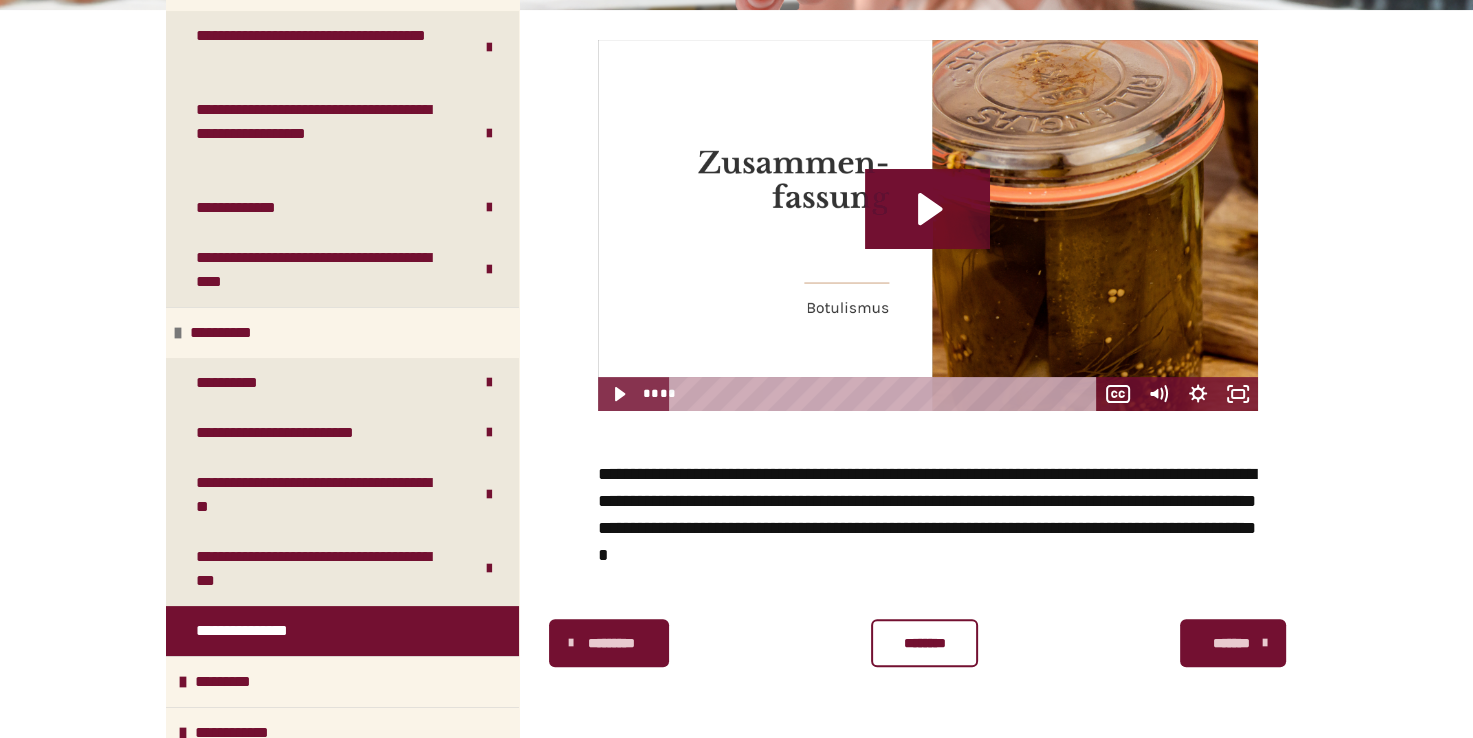 click on "********" at bounding box center [924, 643] 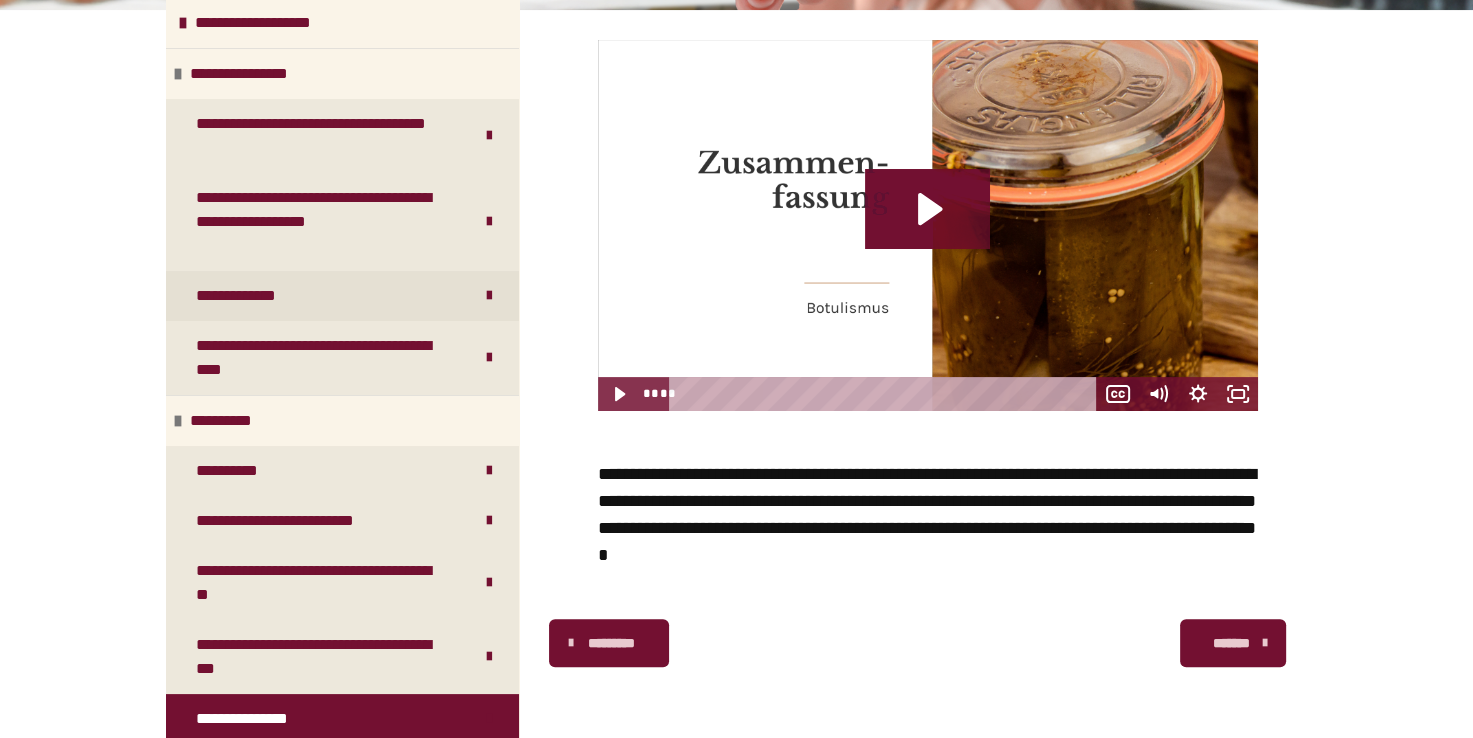 scroll, scrollTop: 0, scrollLeft: 0, axis: both 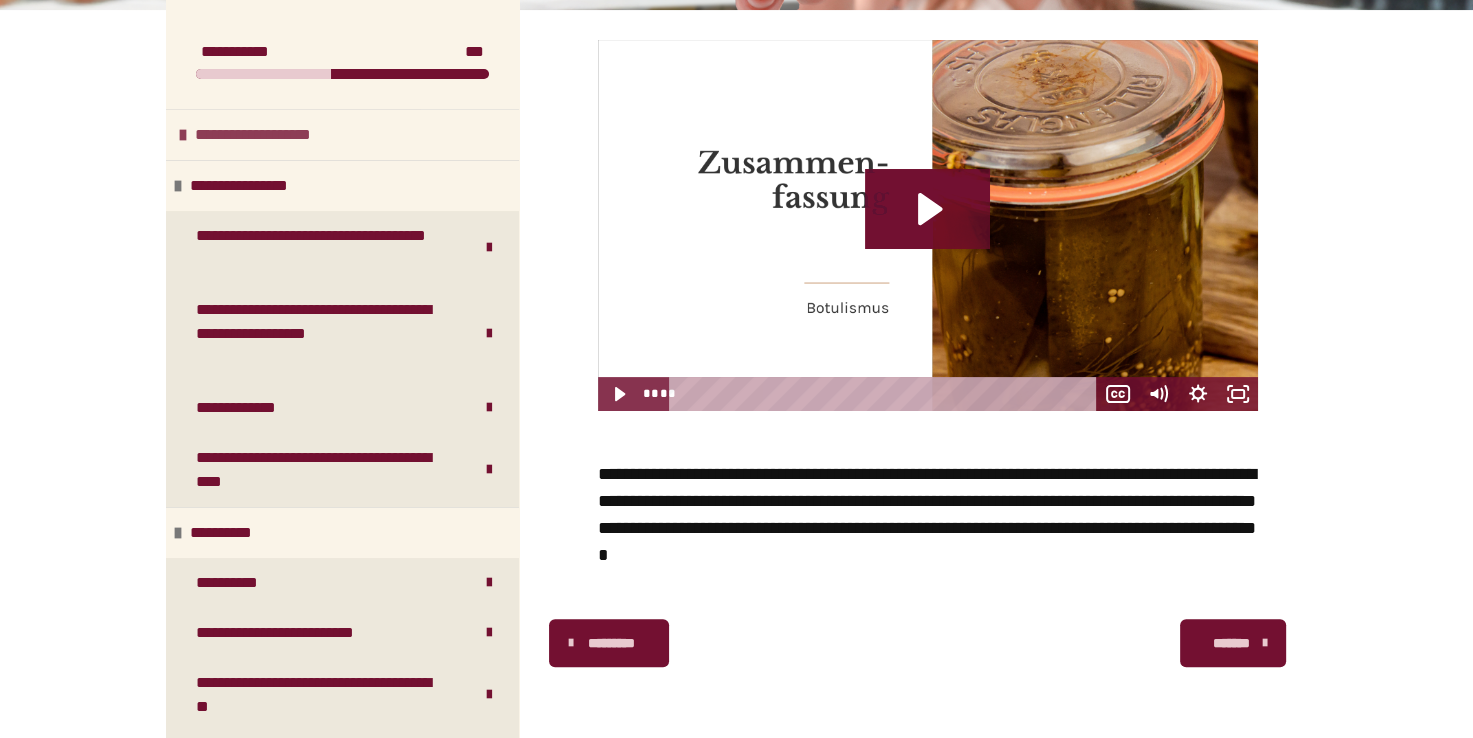 click on "**********" at bounding box center [342, 134] 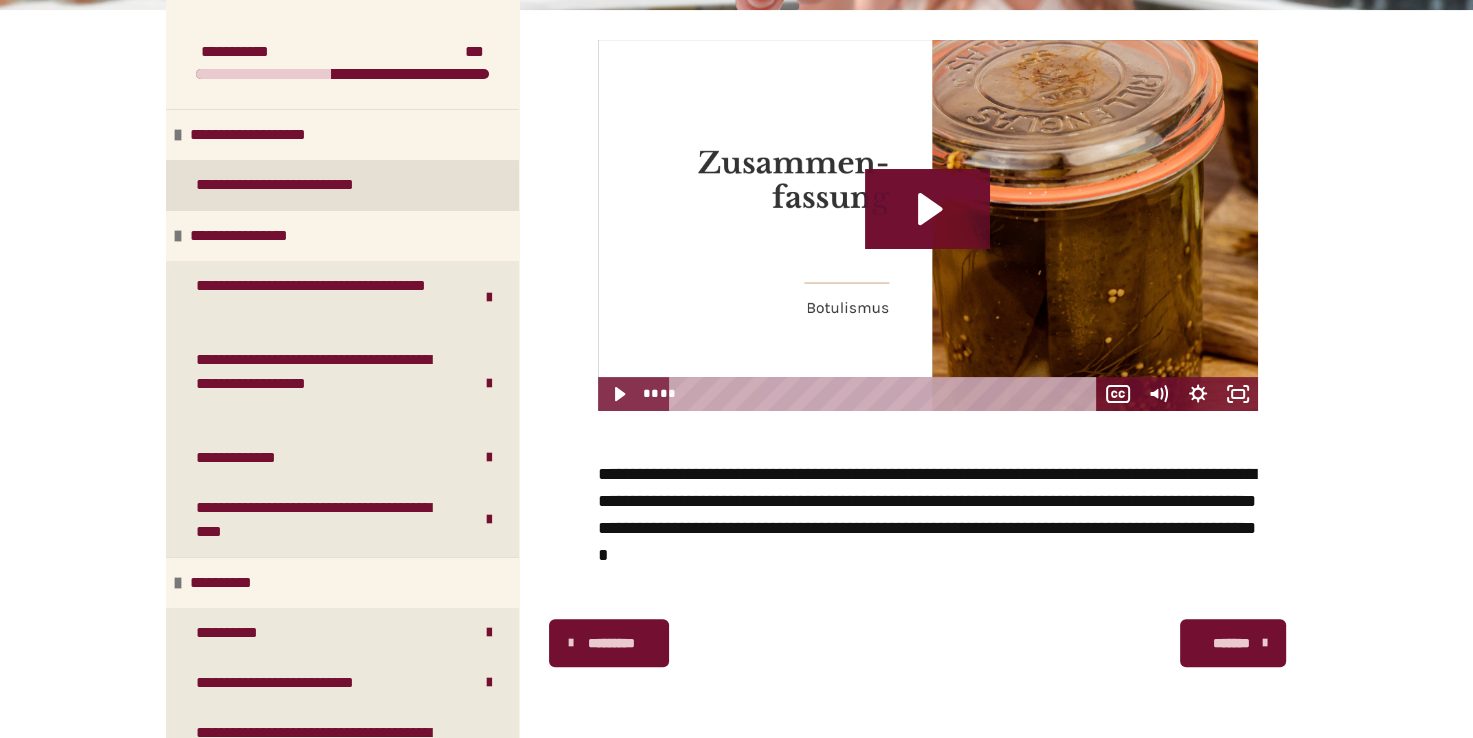 click on "**********" at bounding box center (292, 185) 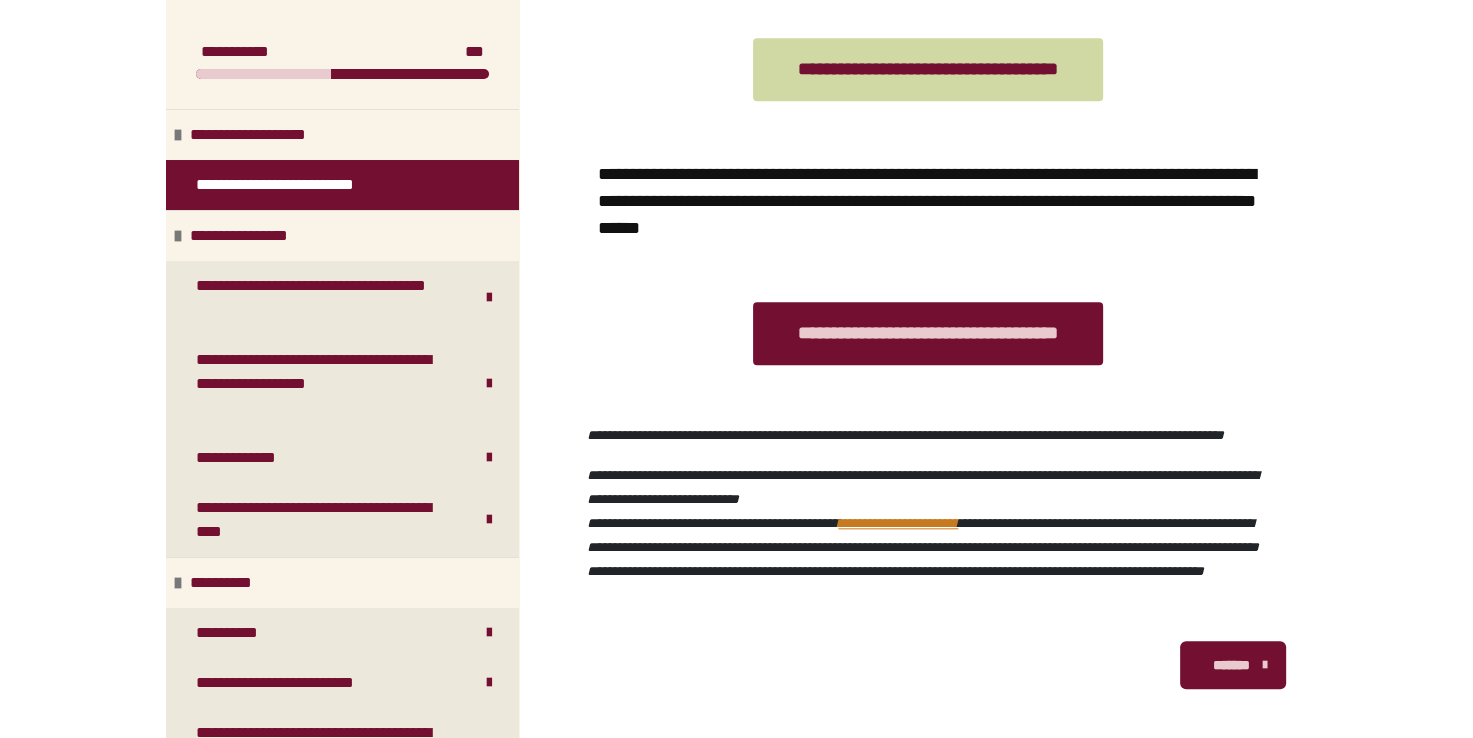 scroll, scrollTop: 1967, scrollLeft: 0, axis: vertical 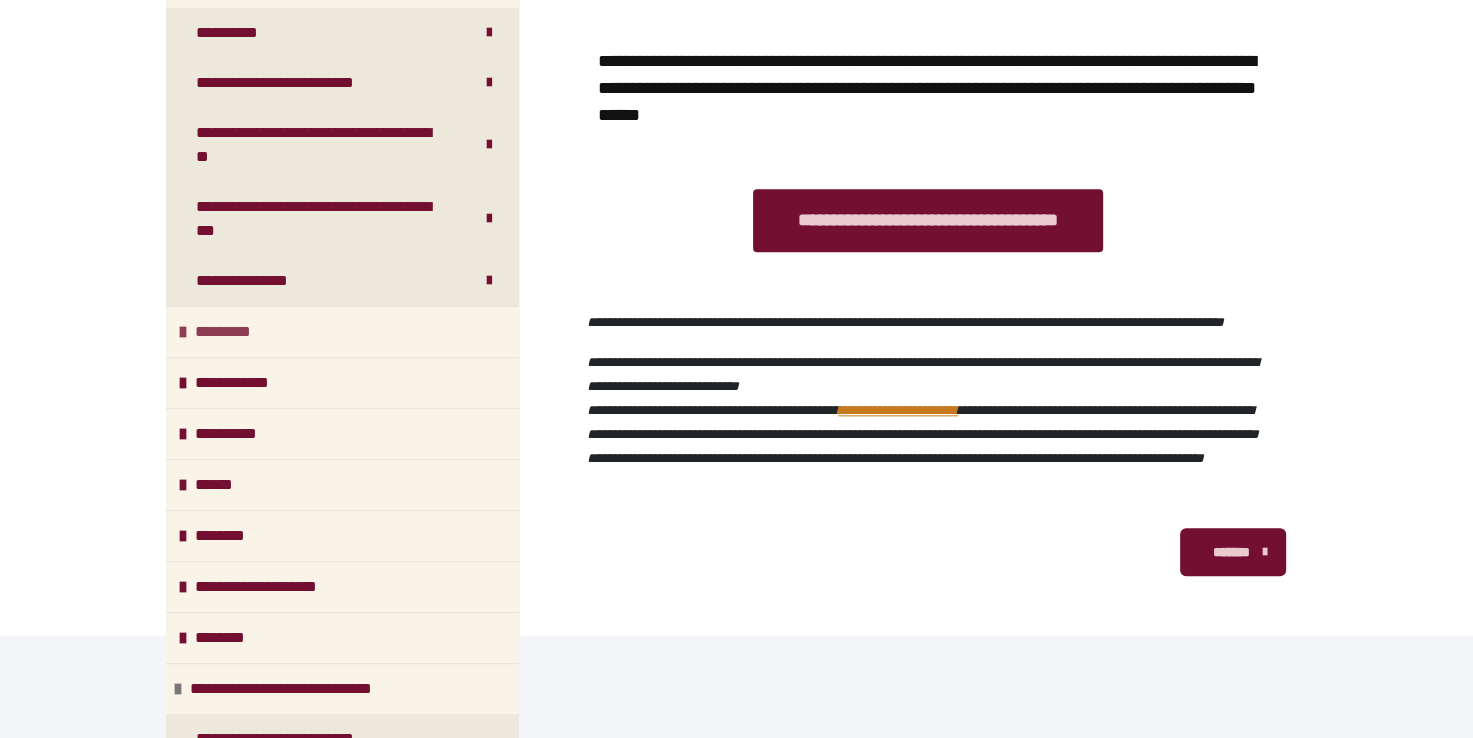 click on "*********" at bounding box center [233, 332] 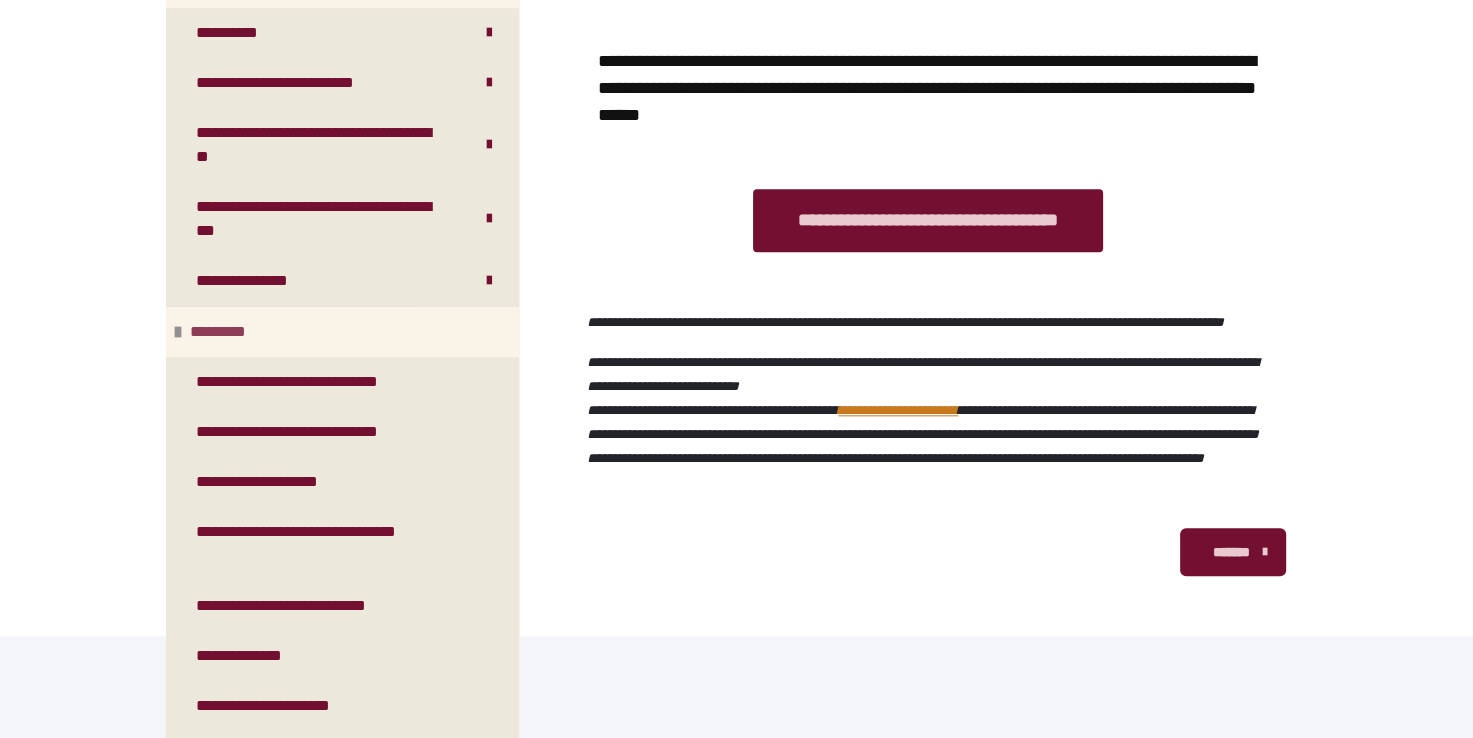 click on "*********" at bounding box center [228, 332] 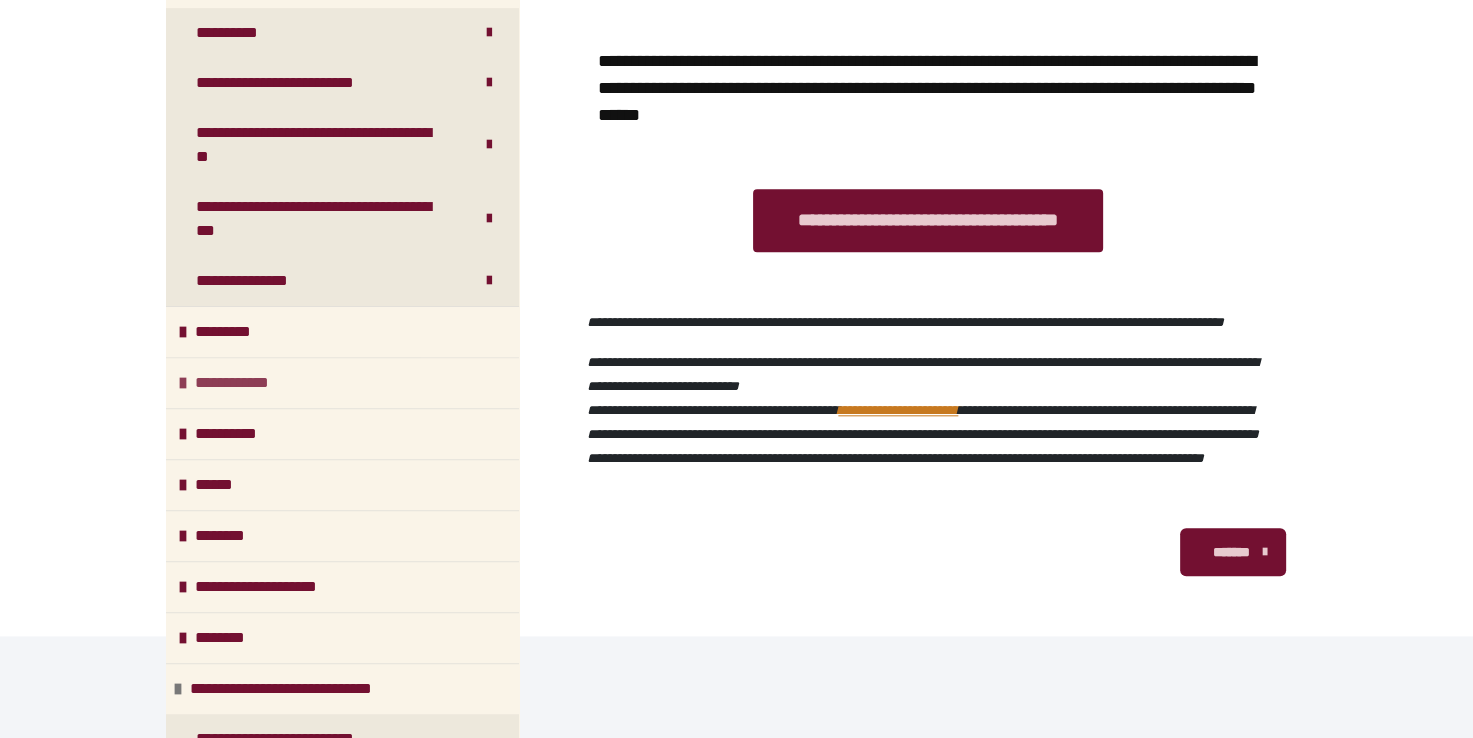 click on "**********" at bounding box center [243, 383] 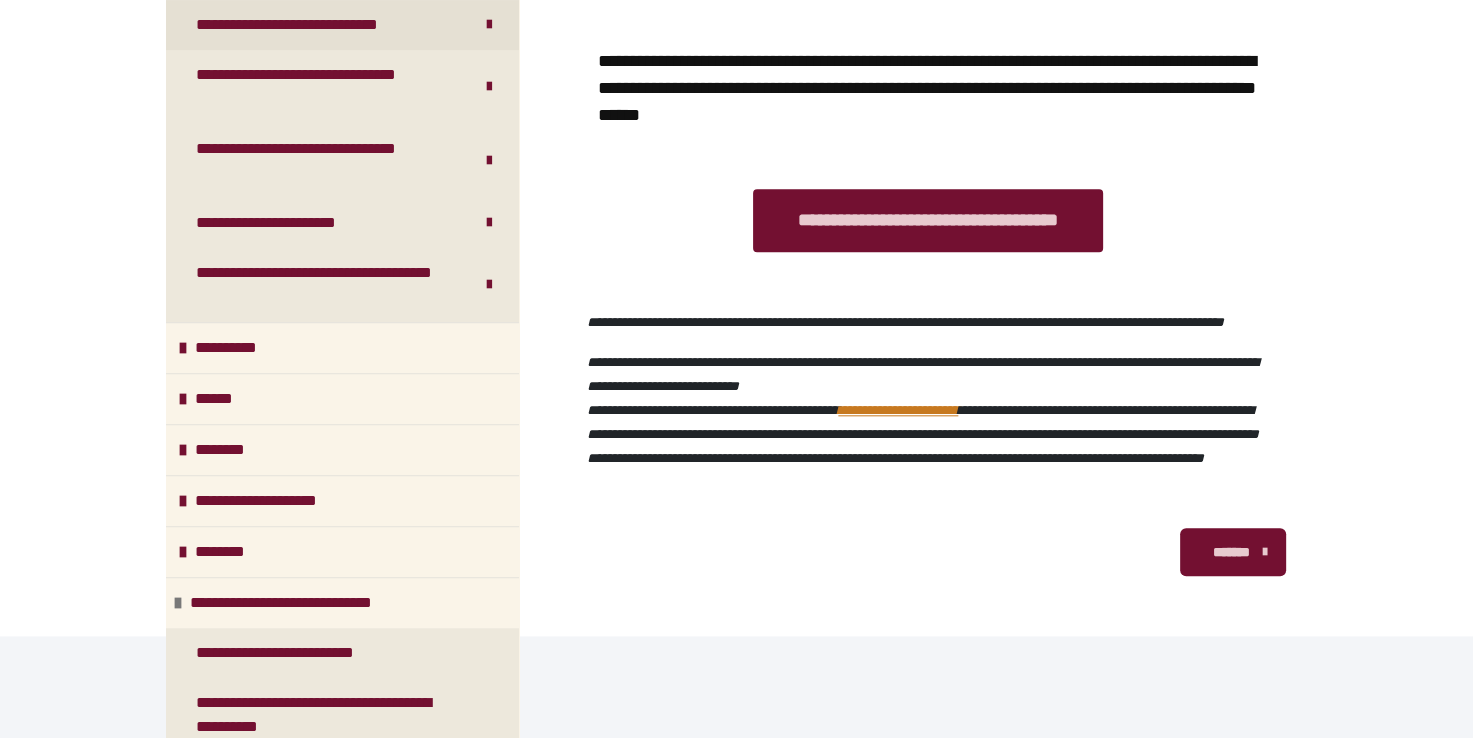 scroll, scrollTop: 1486, scrollLeft: 0, axis: vertical 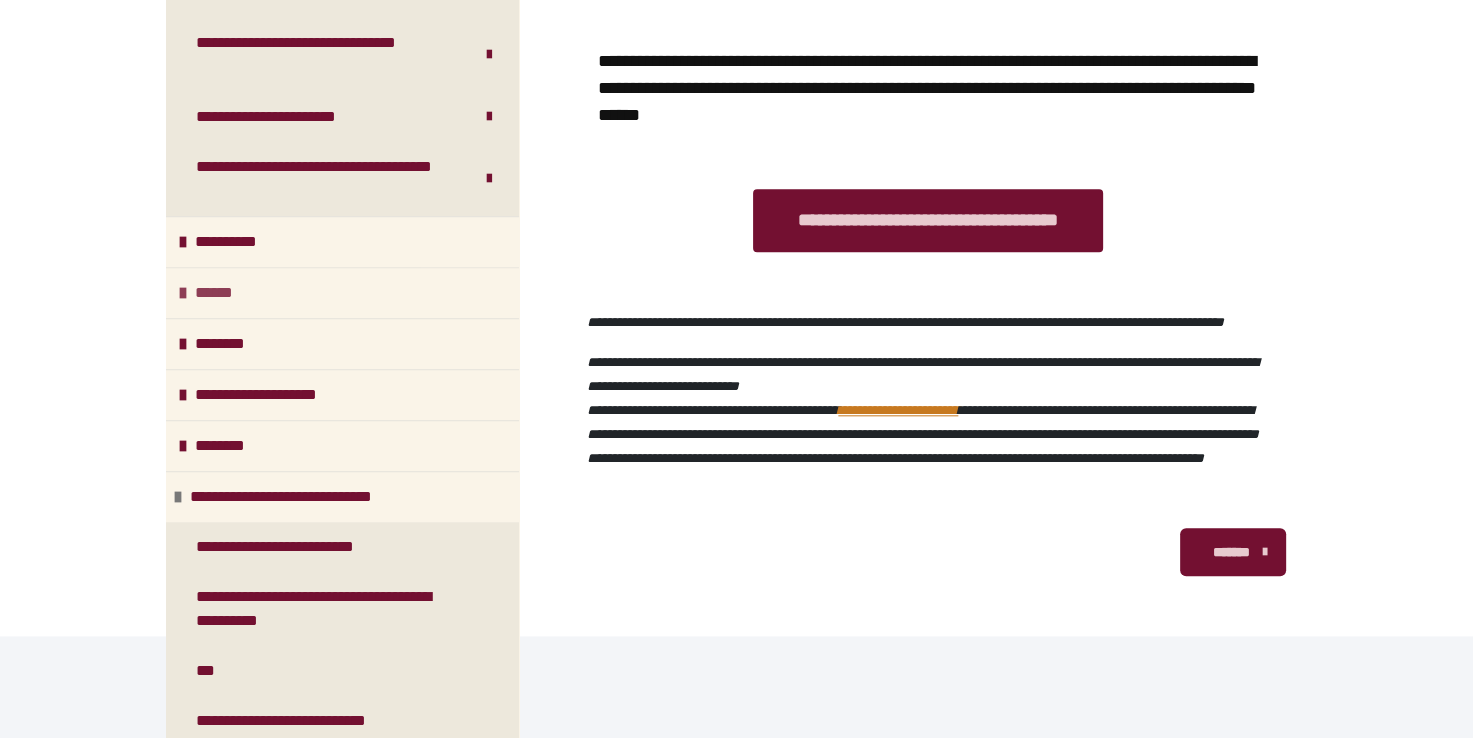 click on "******" at bounding box center (219, 293) 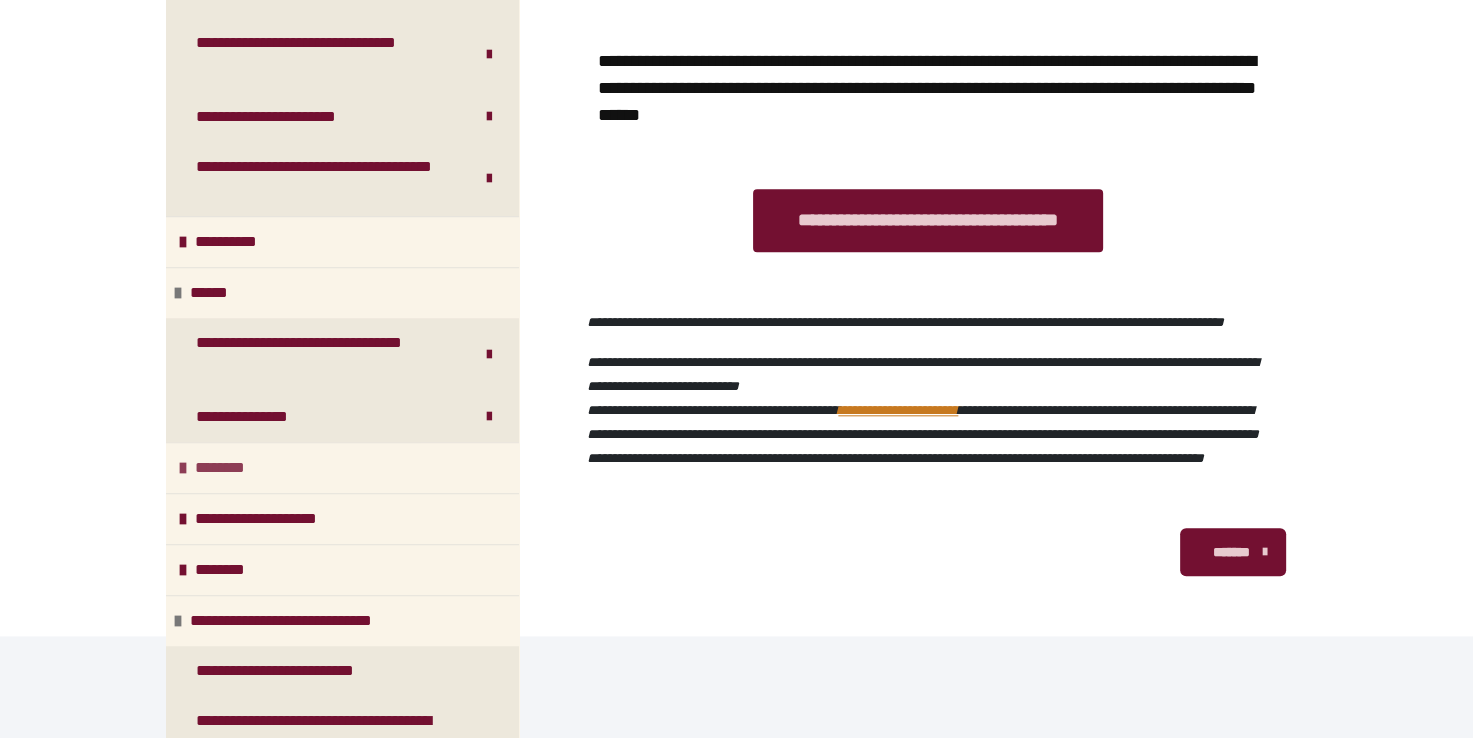 click on "********" at bounding box center [228, 468] 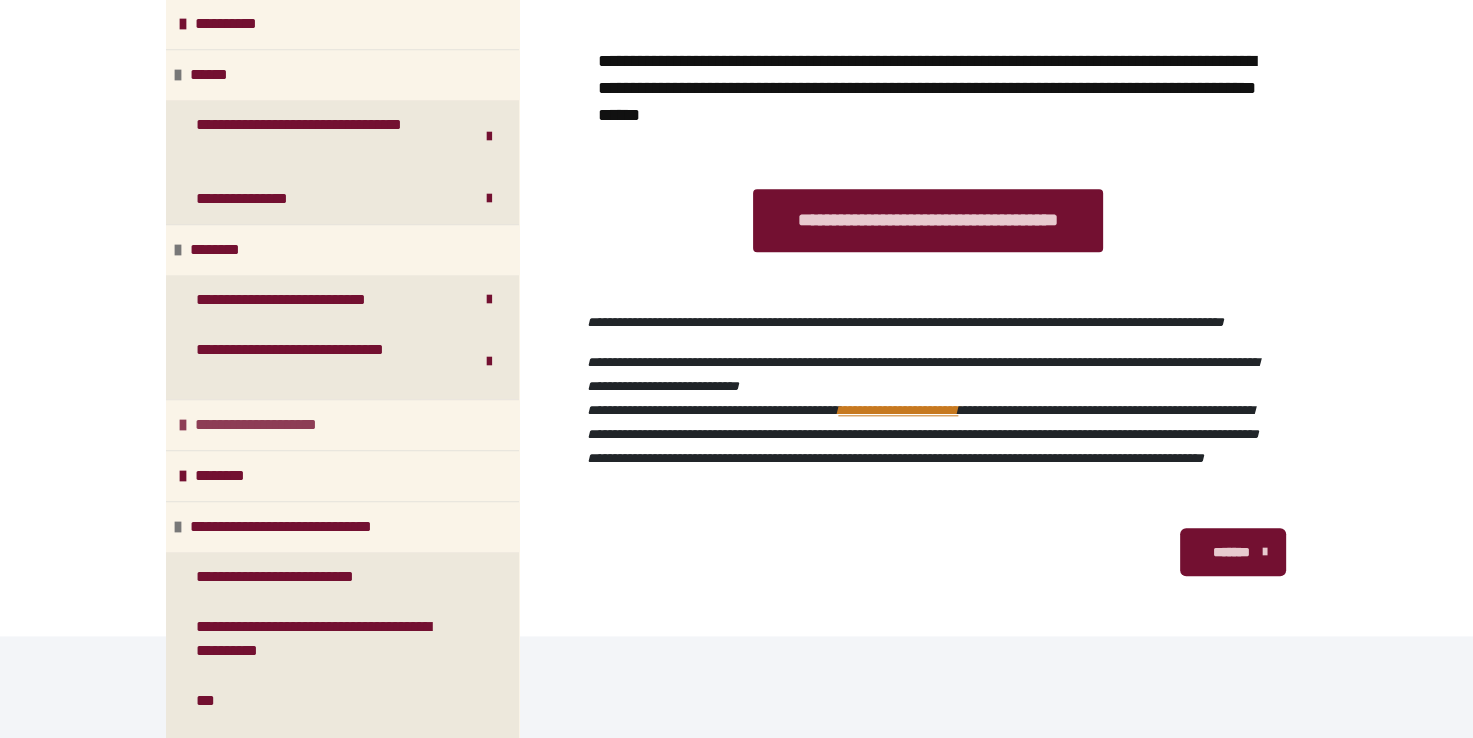 scroll, scrollTop: 1734, scrollLeft: 0, axis: vertical 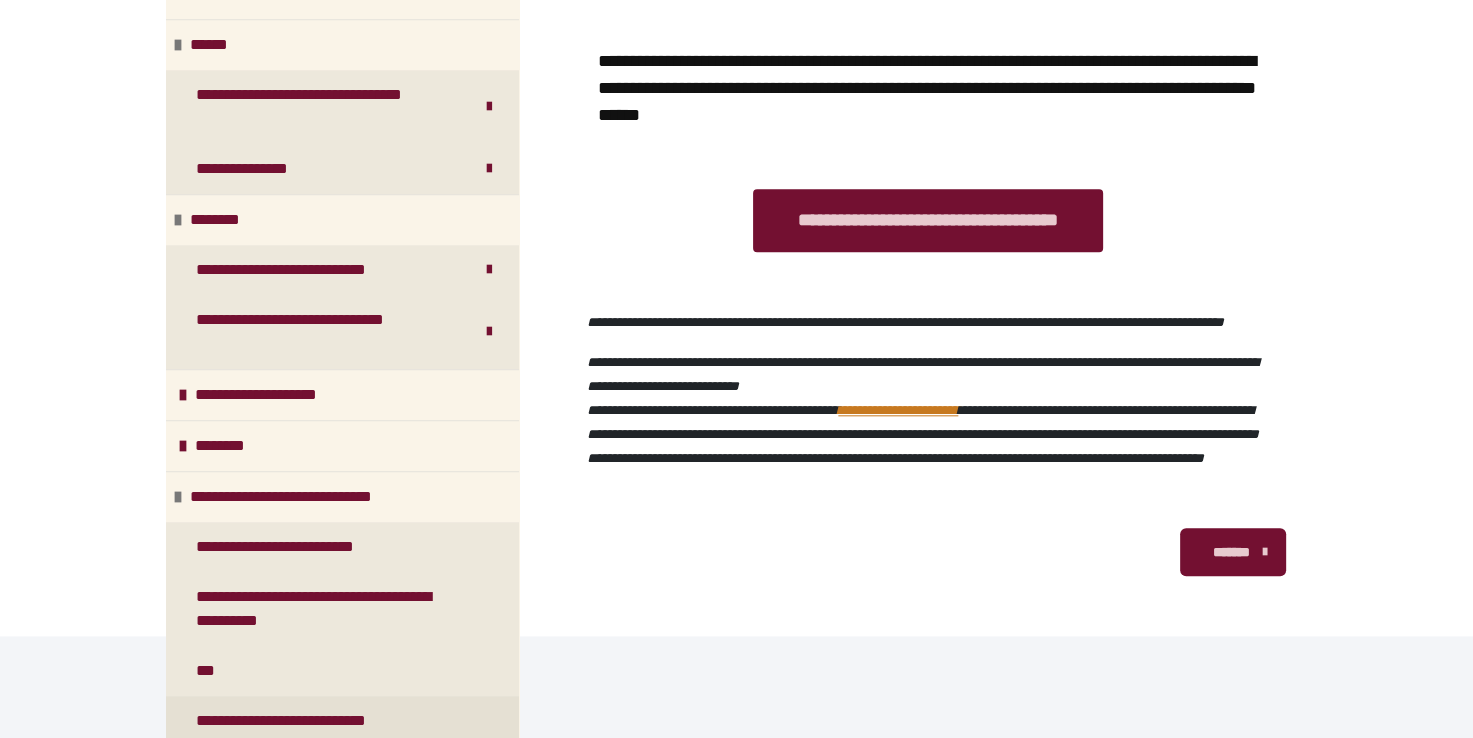 click on "**********" at bounding box center (311, 721) 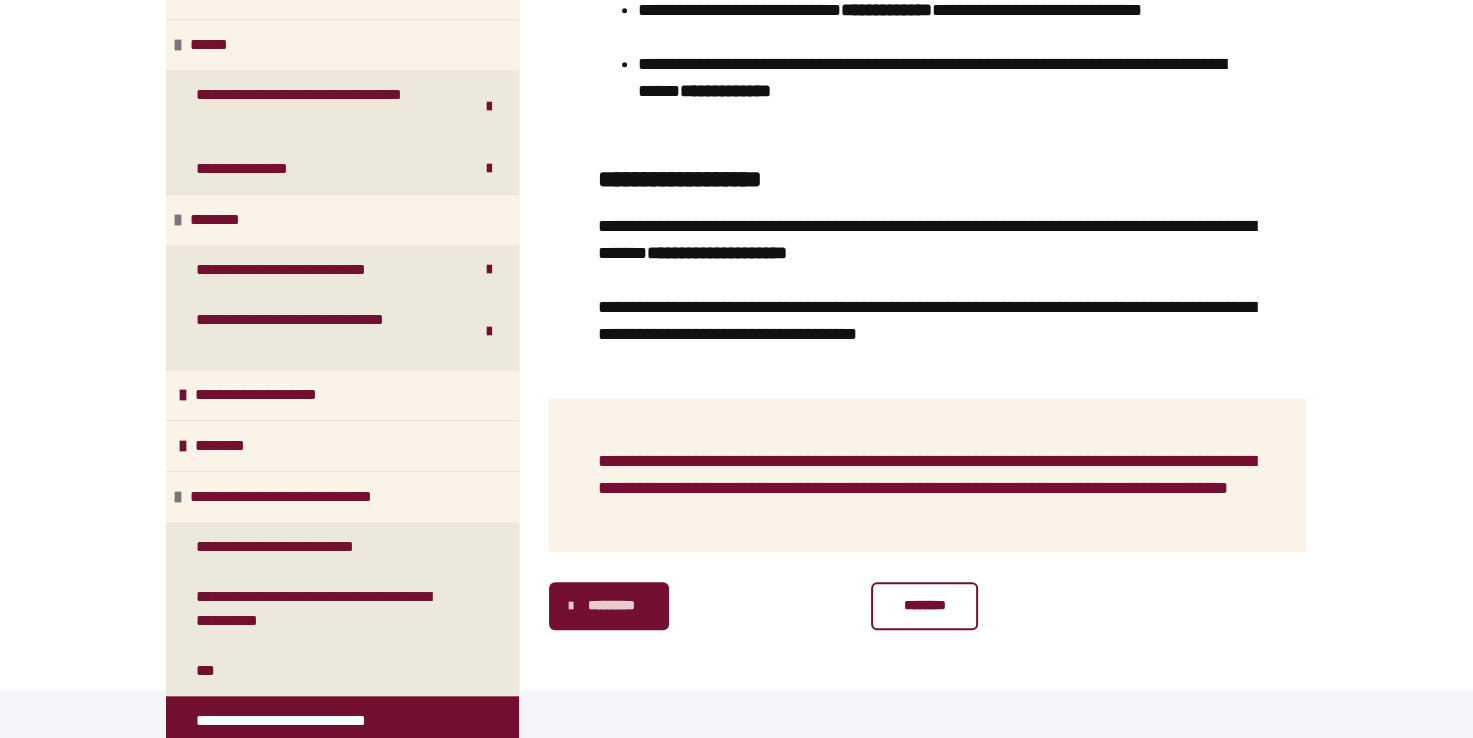 scroll, scrollTop: 1704, scrollLeft: 0, axis: vertical 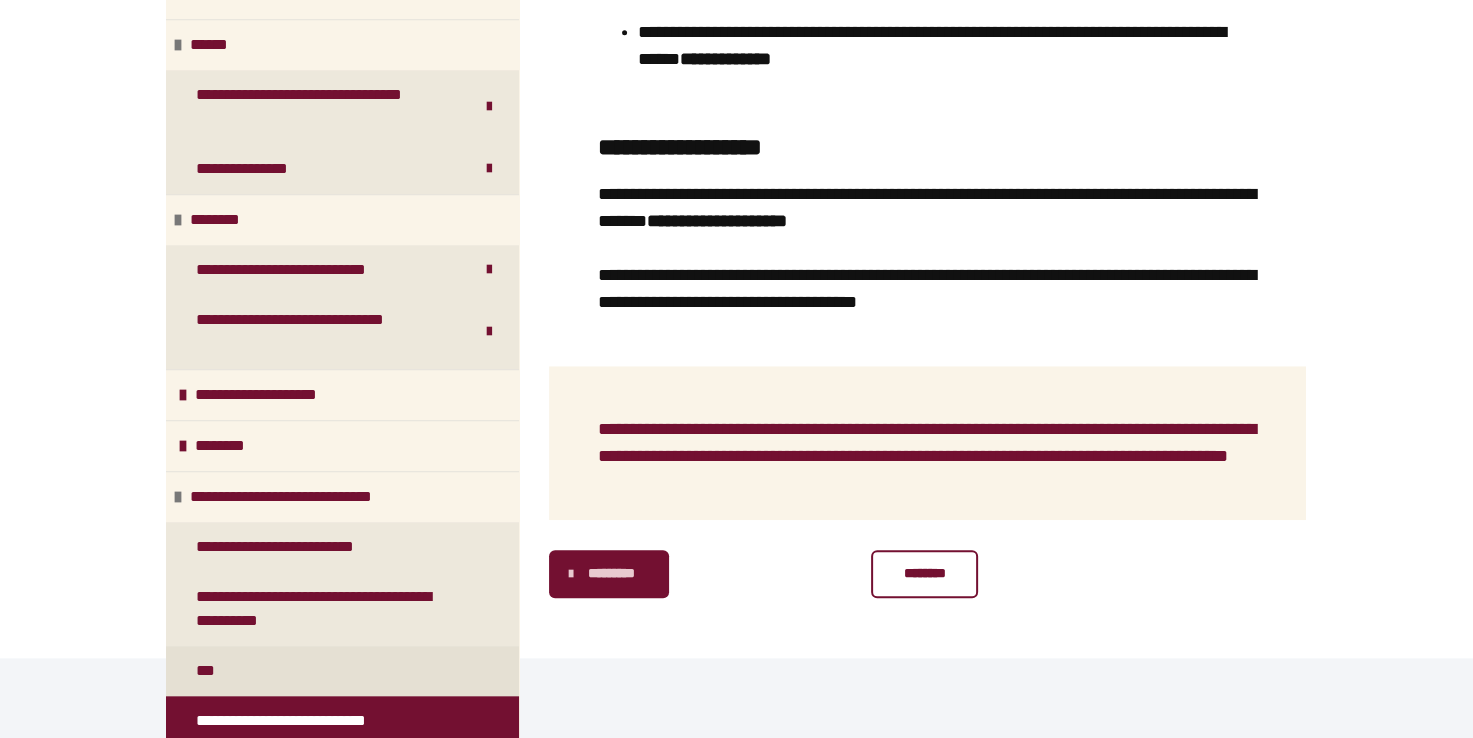 click on "***" at bounding box center [342, 671] 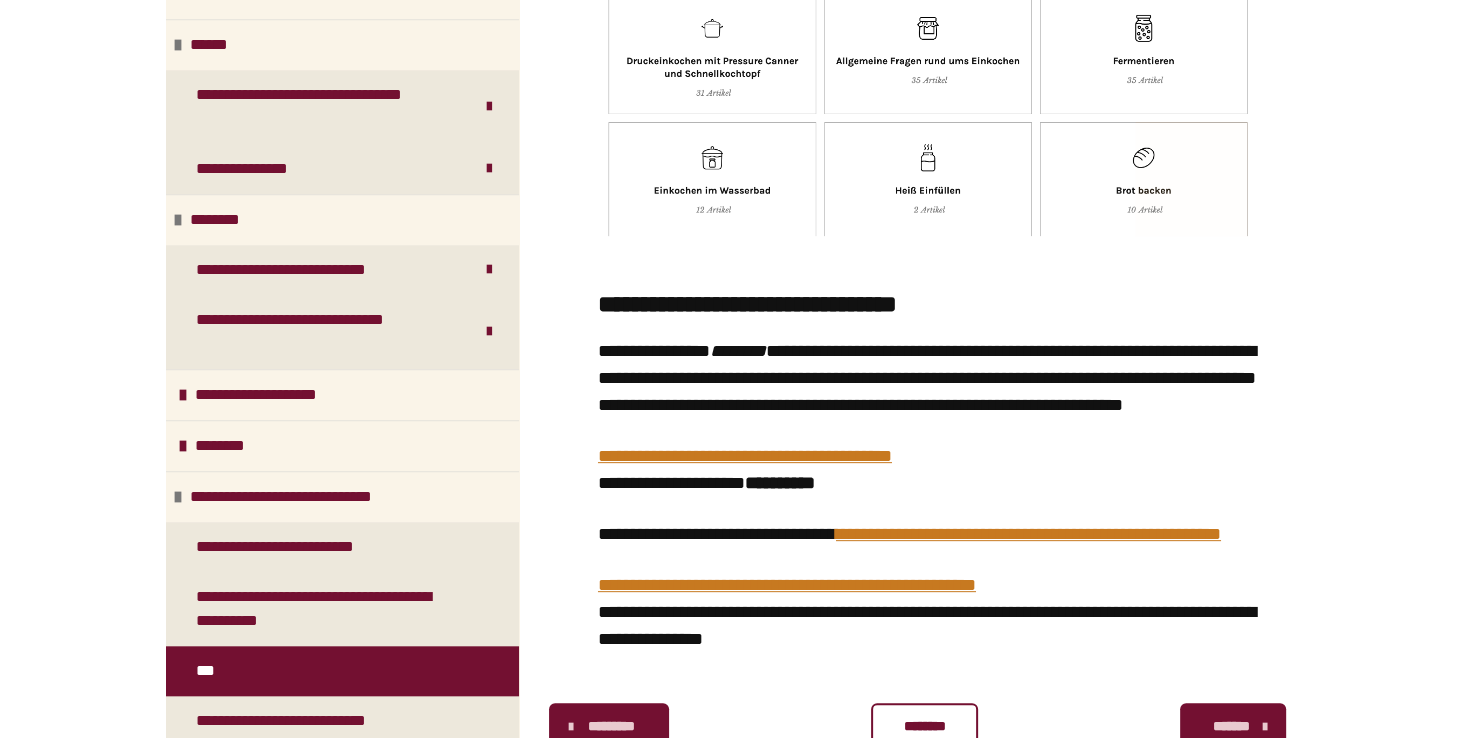 scroll, scrollTop: 219, scrollLeft: 0, axis: vertical 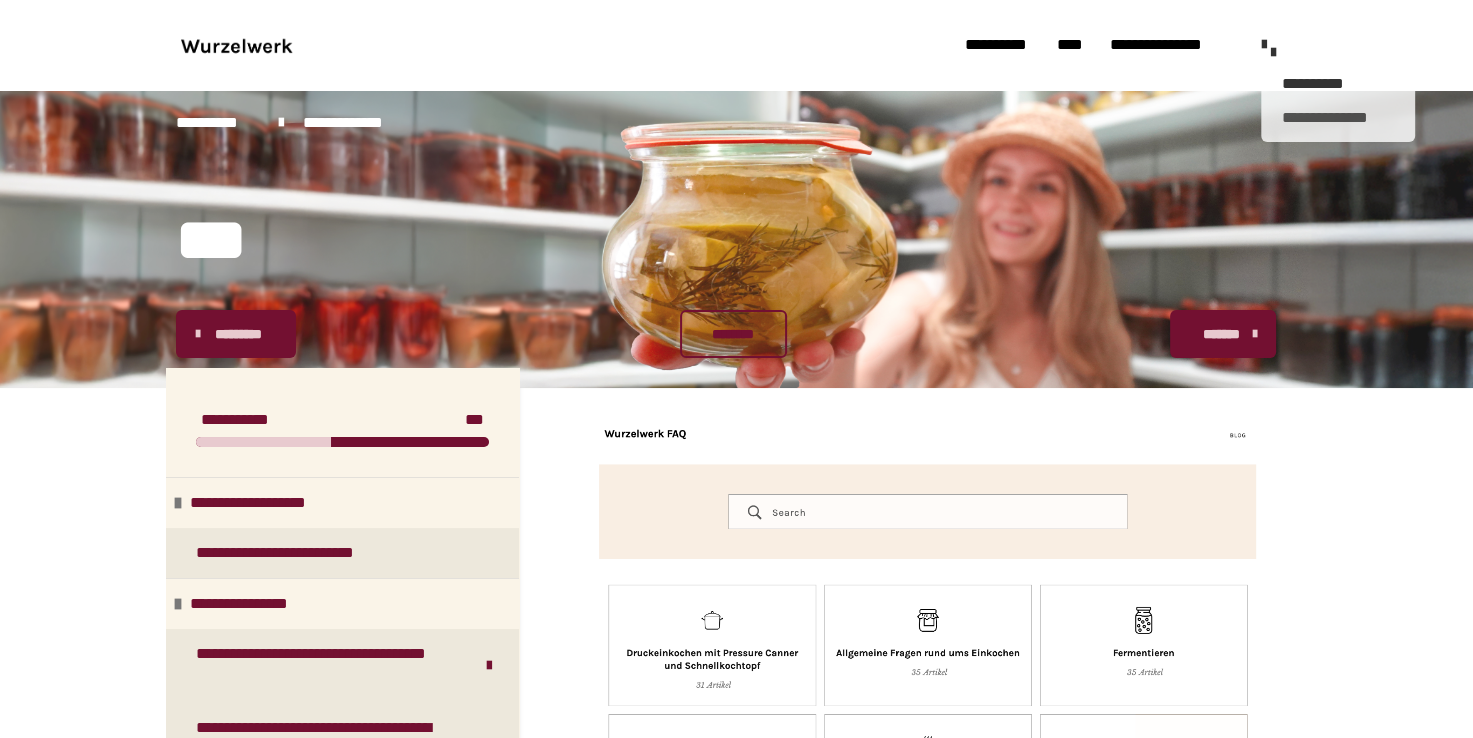 click on "**********" at bounding box center (1338, 117) 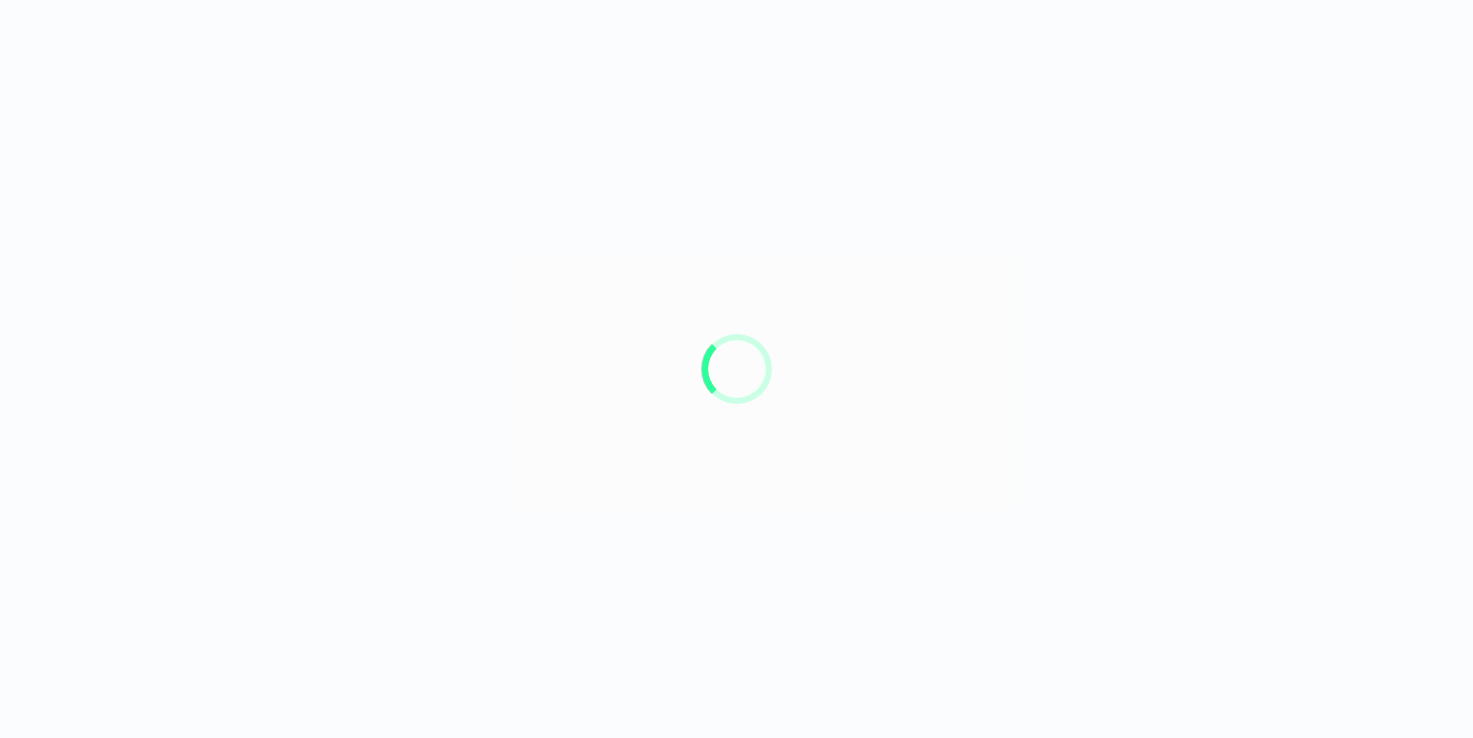 scroll, scrollTop: 0, scrollLeft: 0, axis: both 